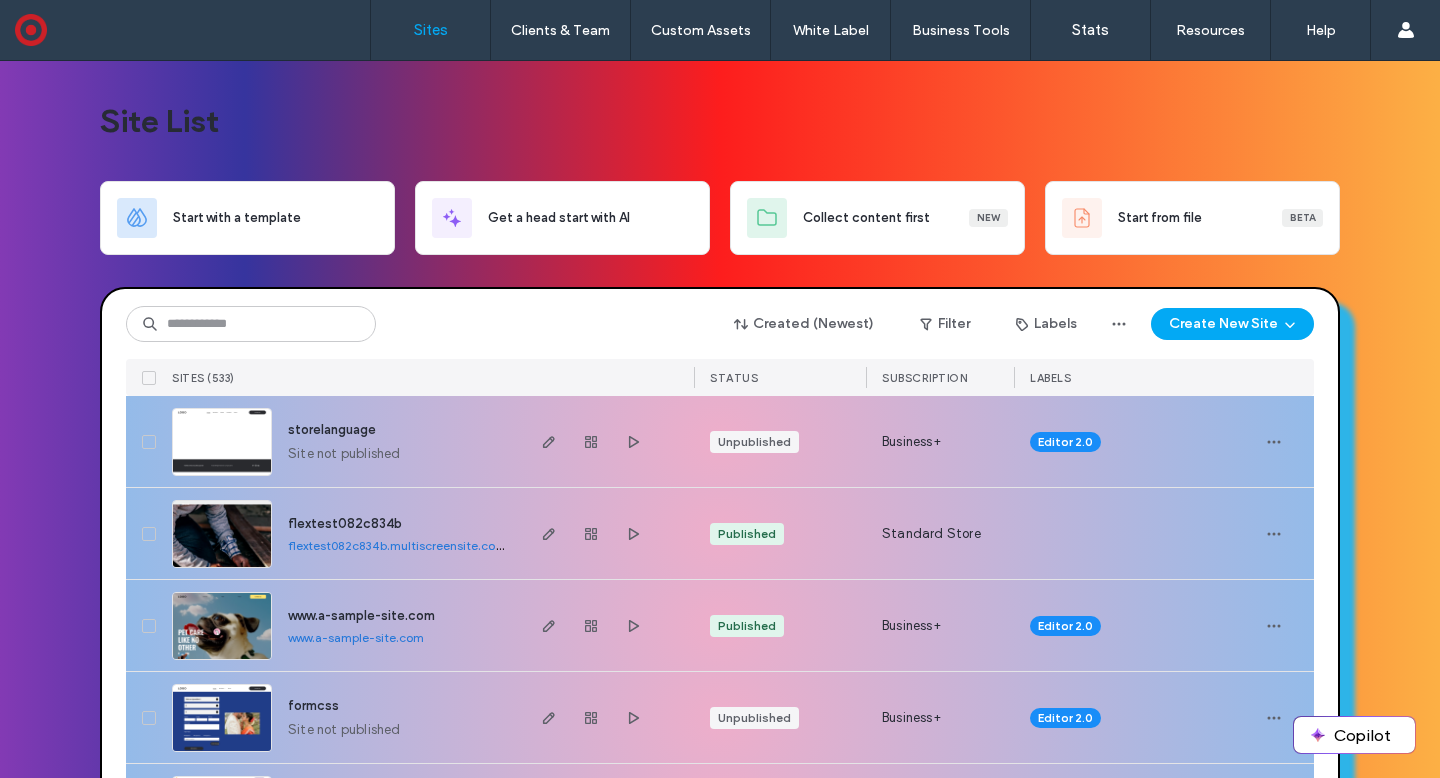 scroll, scrollTop: 0, scrollLeft: 0, axis: both 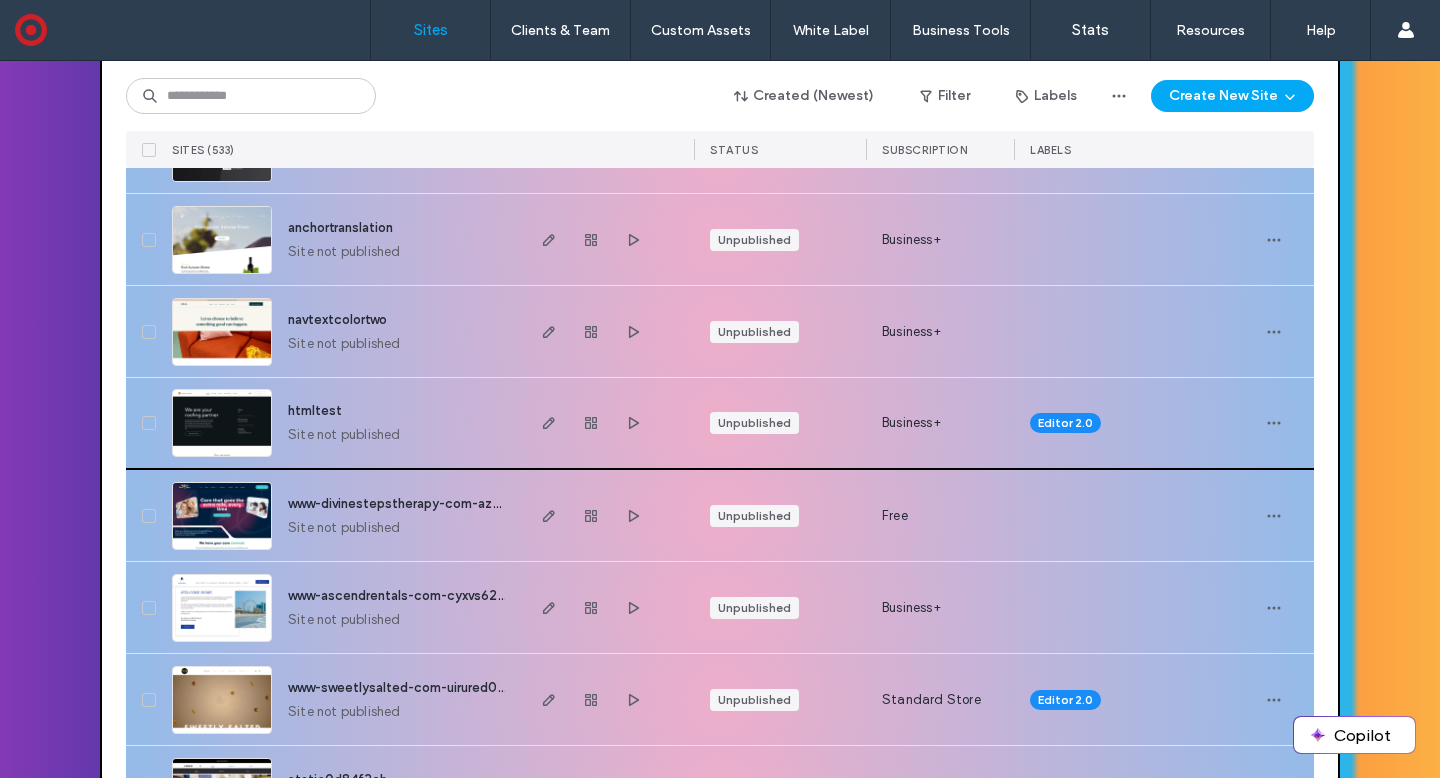 click at bounding box center [222, 458] 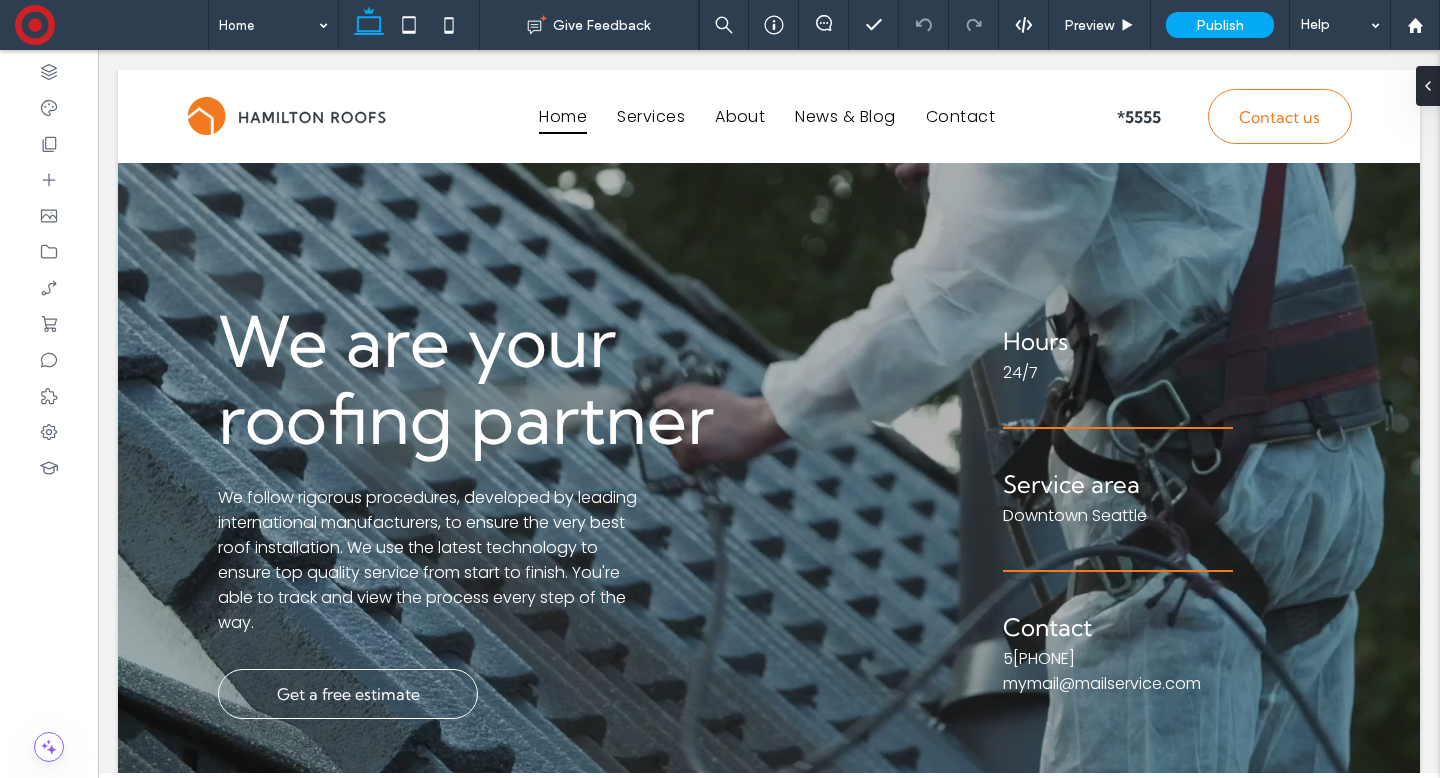 scroll, scrollTop: 0, scrollLeft: 0, axis: both 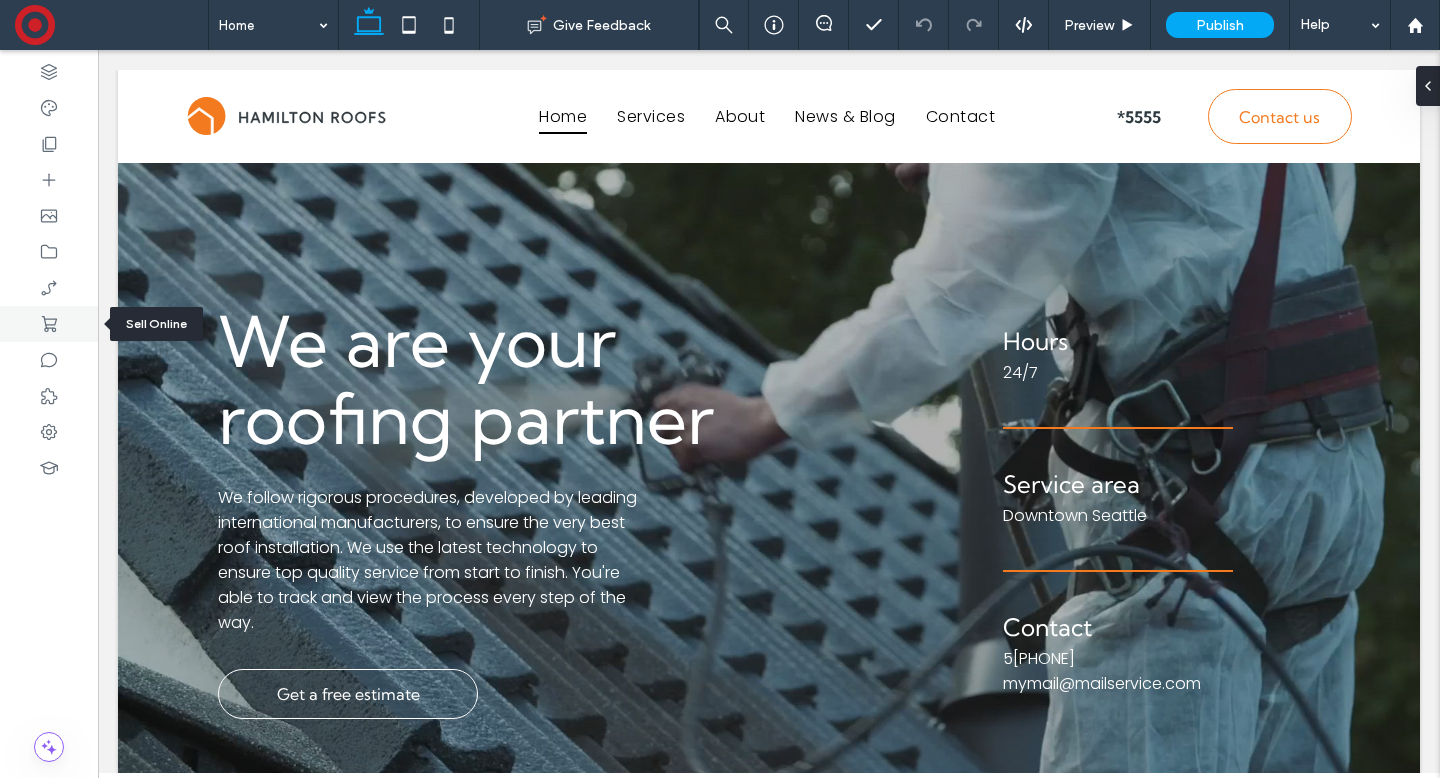click at bounding box center [49, 324] 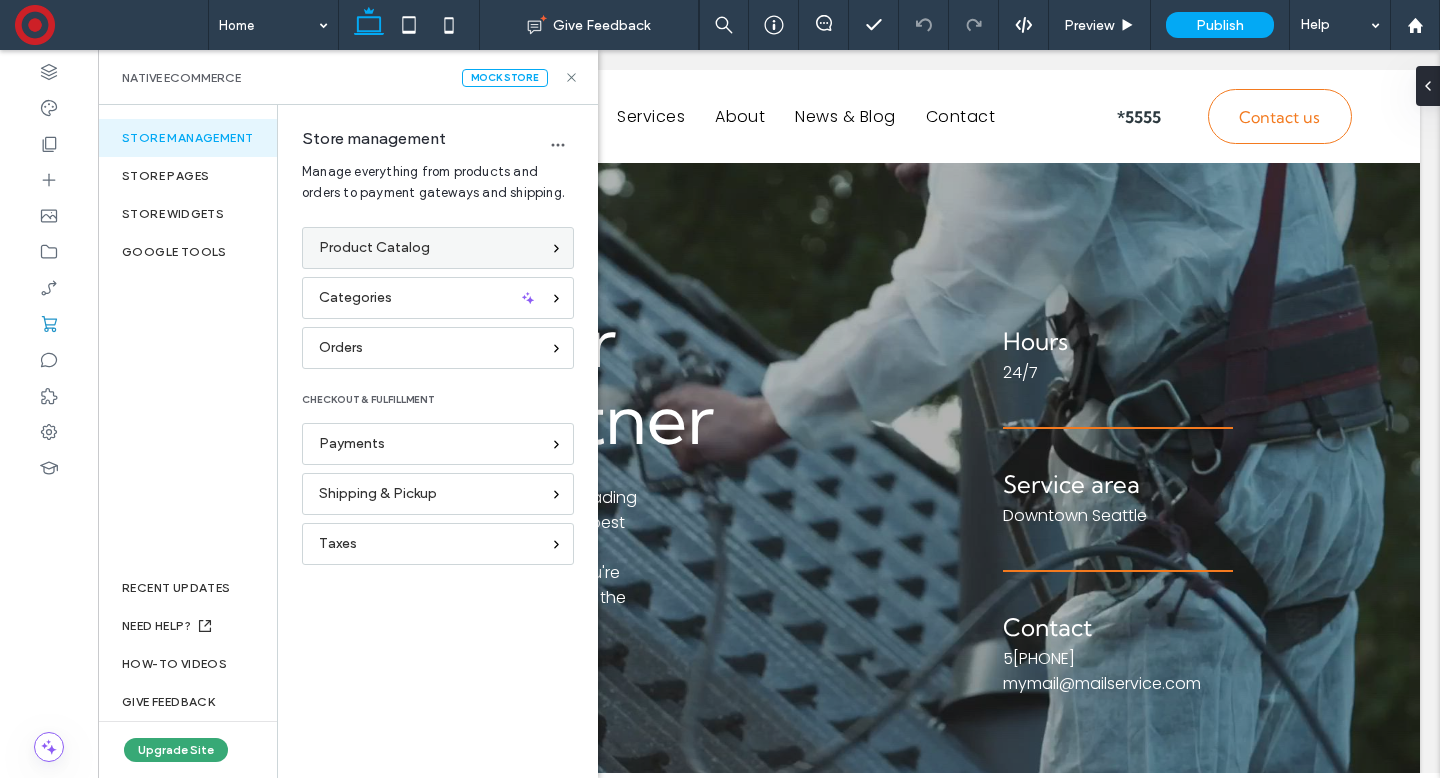 click on "Product Catalog" at bounding box center [374, 248] 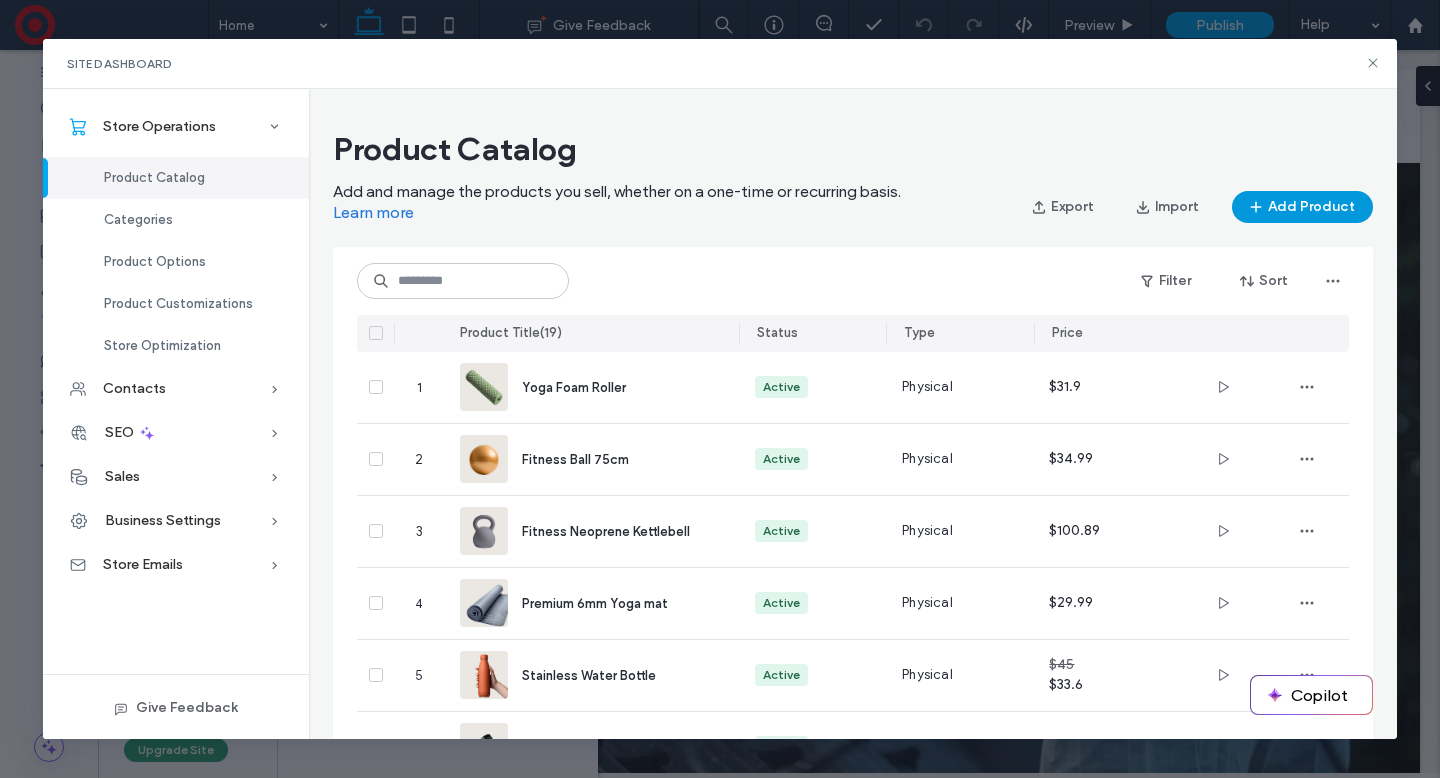 click on "Add Product" at bounding box center (1302, 207) 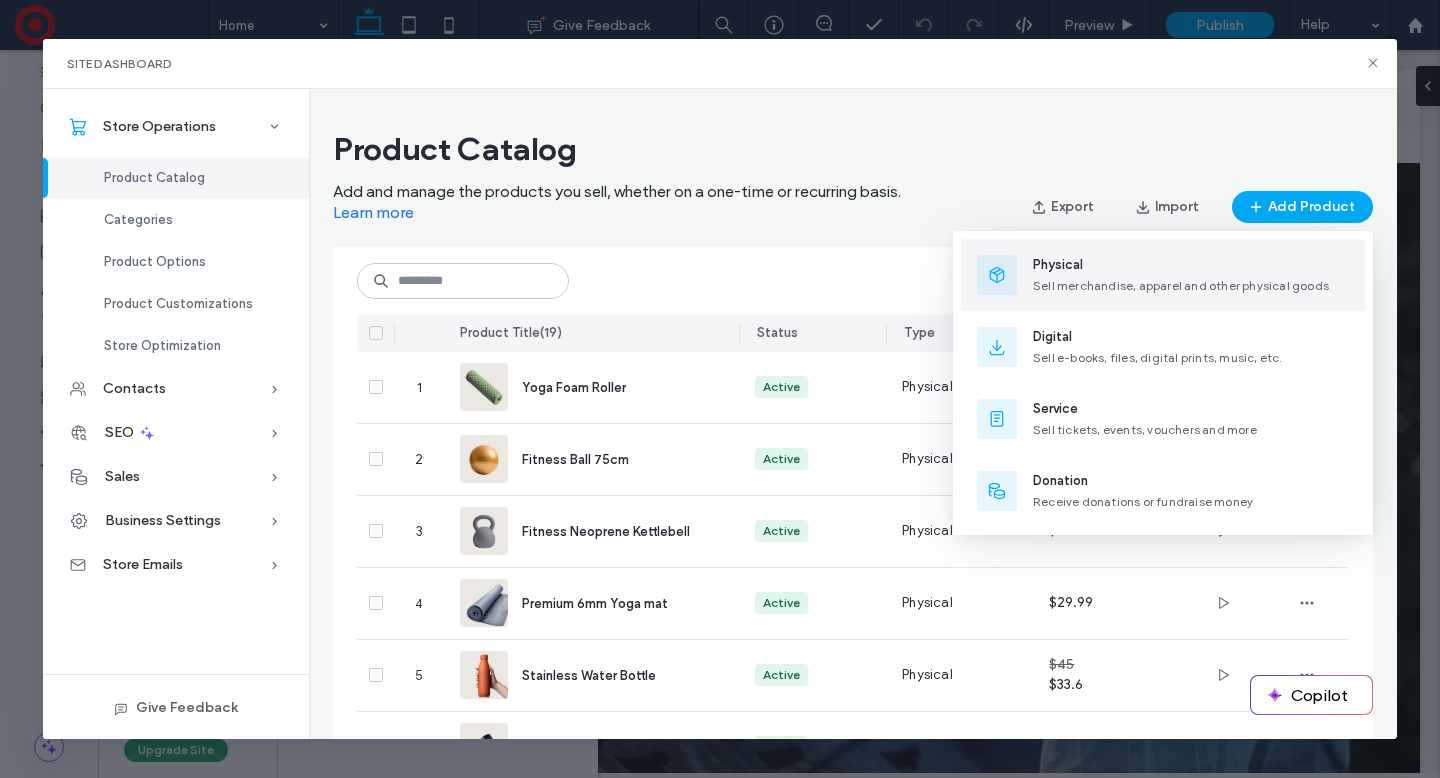 click on "Physical Sell merchandise, apparel and other physical goods" at bounding box center [1181, 275] 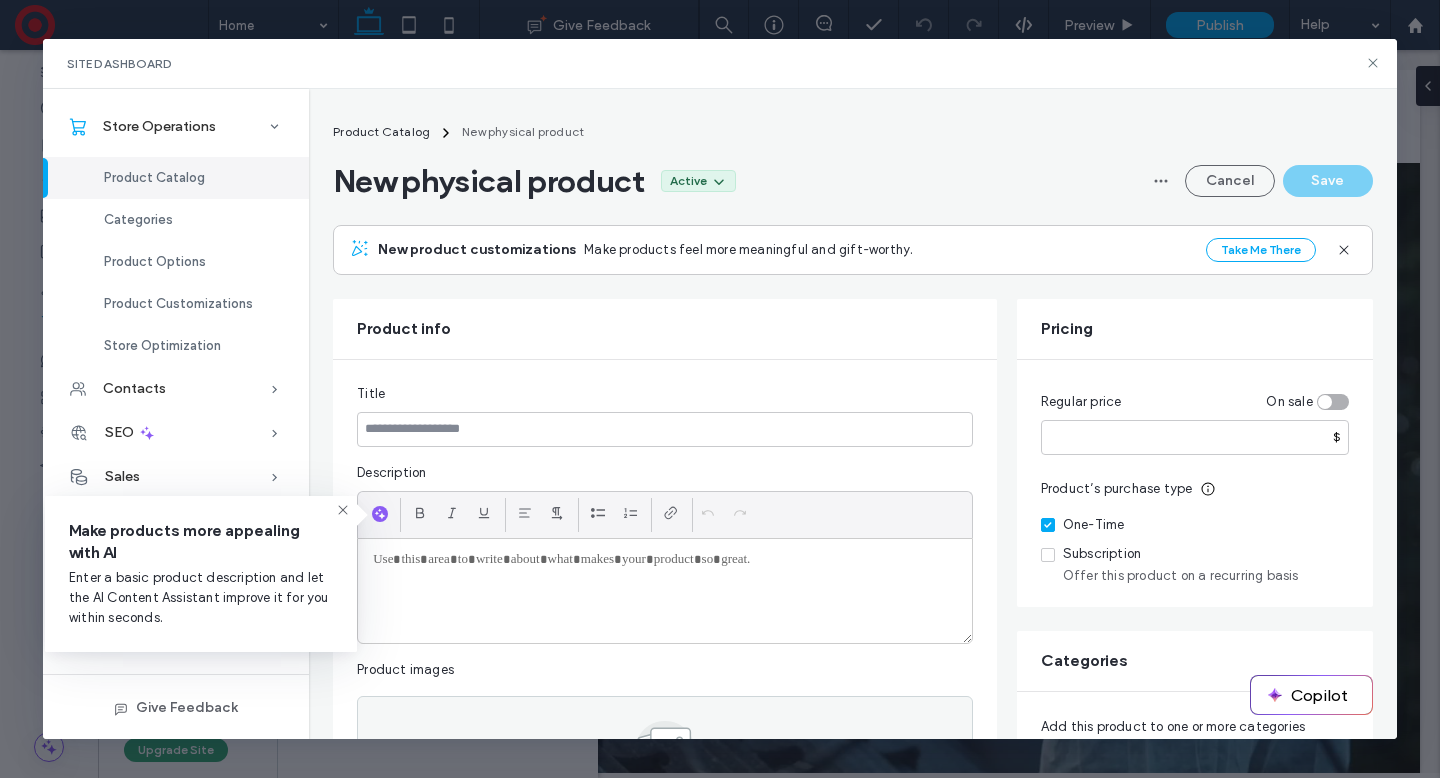click at bounding box center [1048, 555] 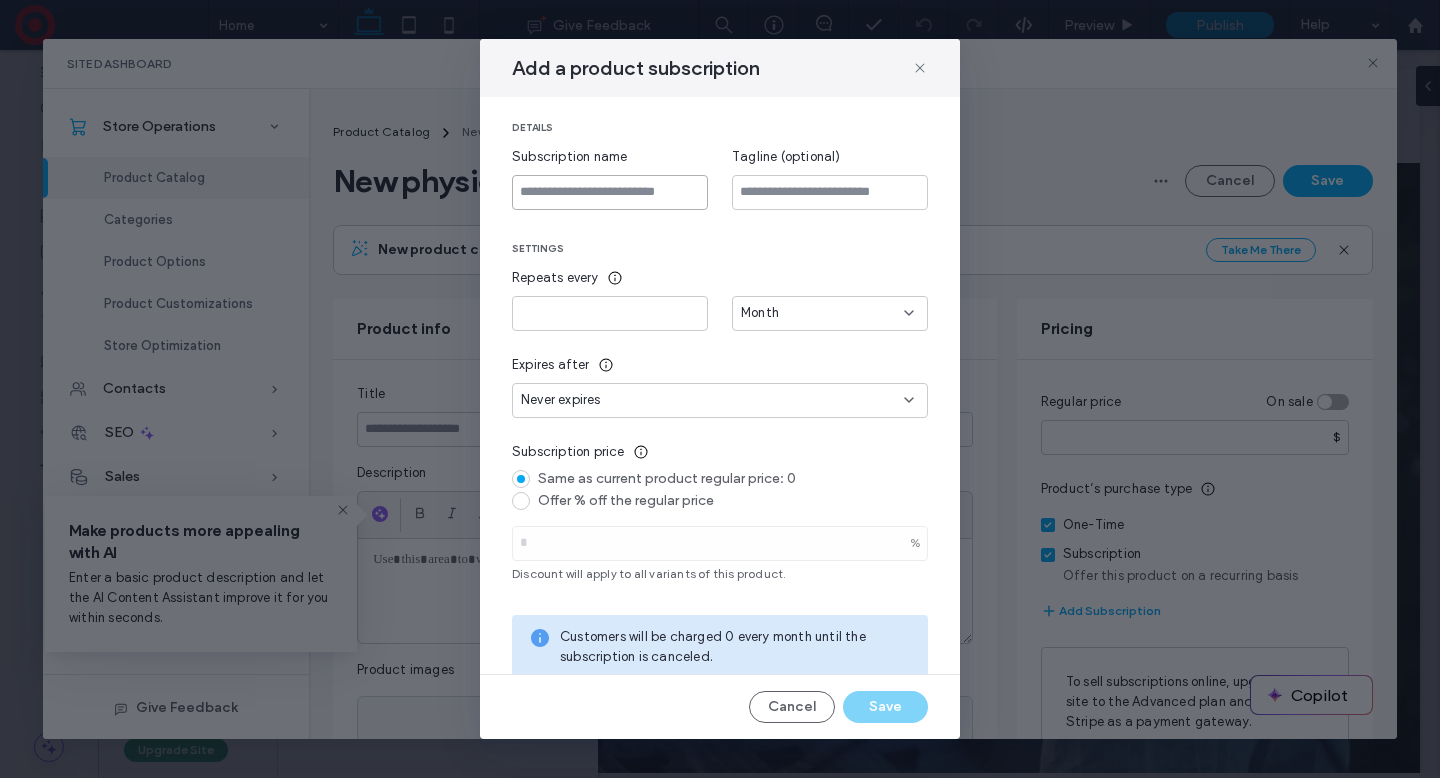 click at bounding box center (610, 192) 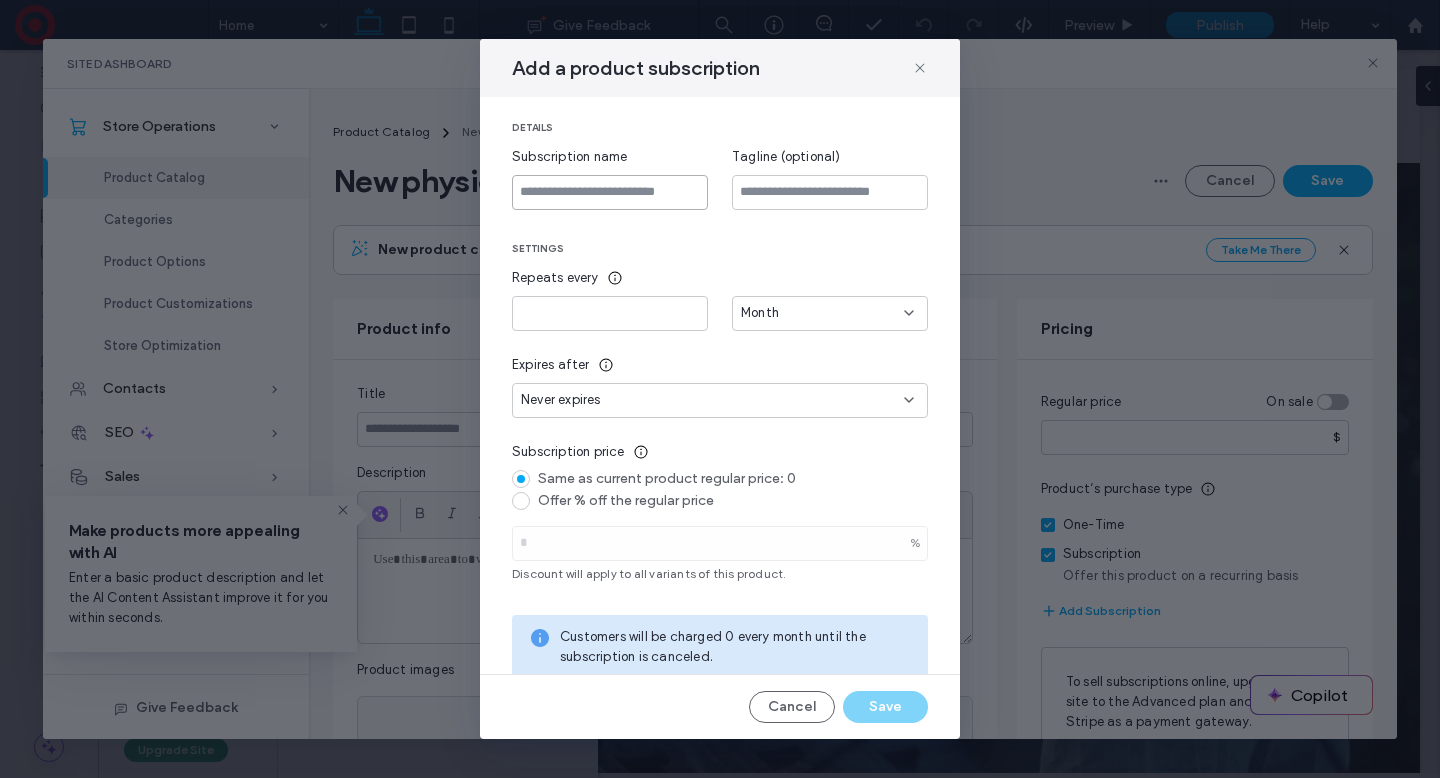 click at bounding box center [610, 192] 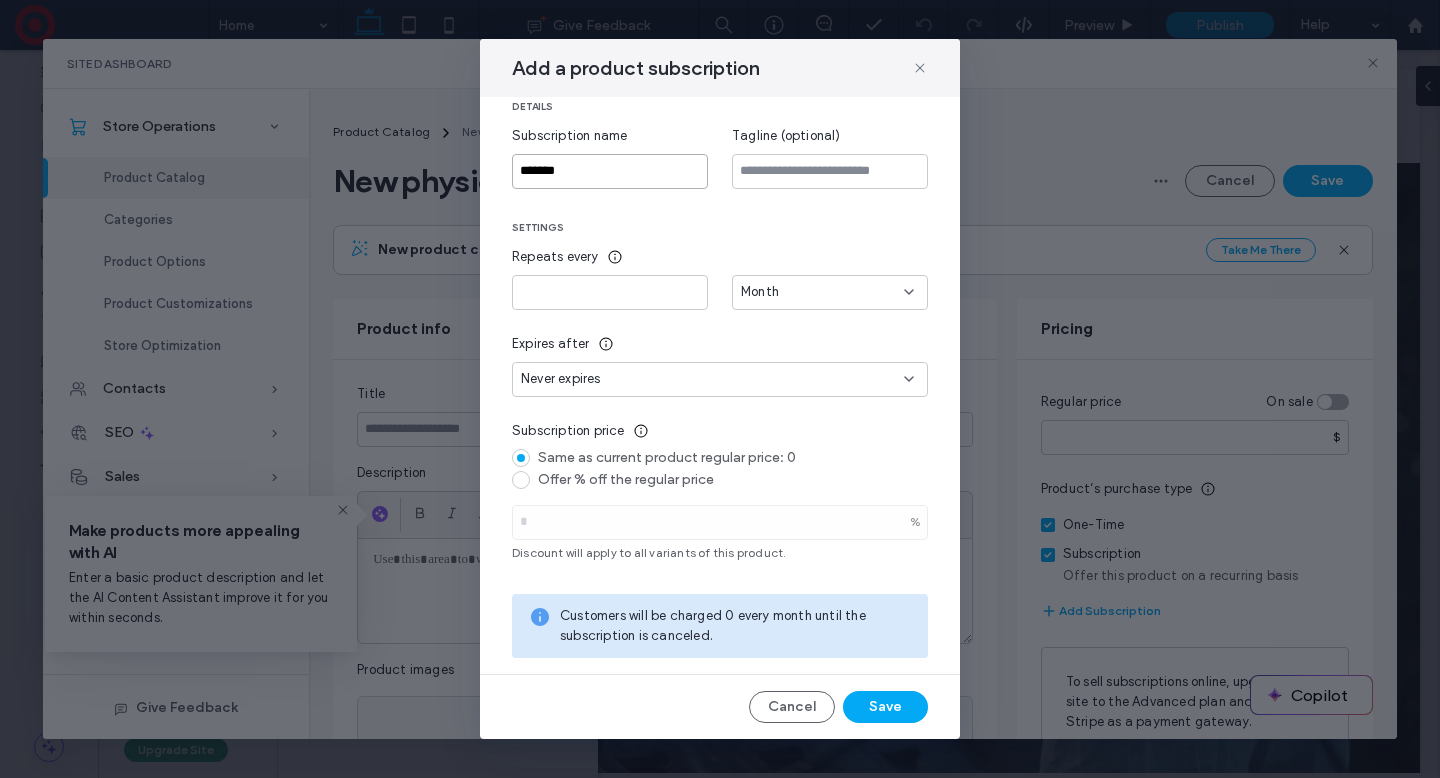 scroll, scrollTop: 29, scrollLeft: 0, axis: vertical 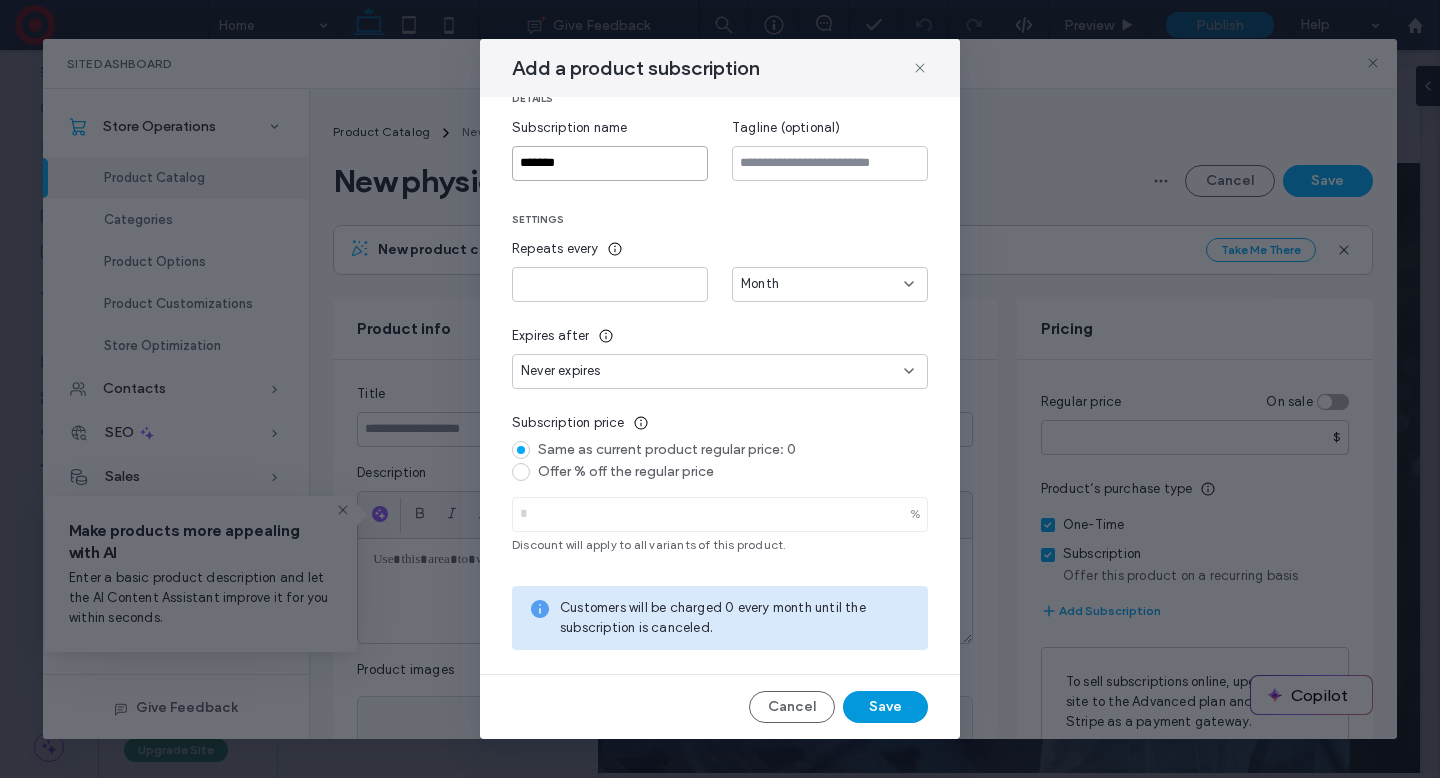 type on "*******" 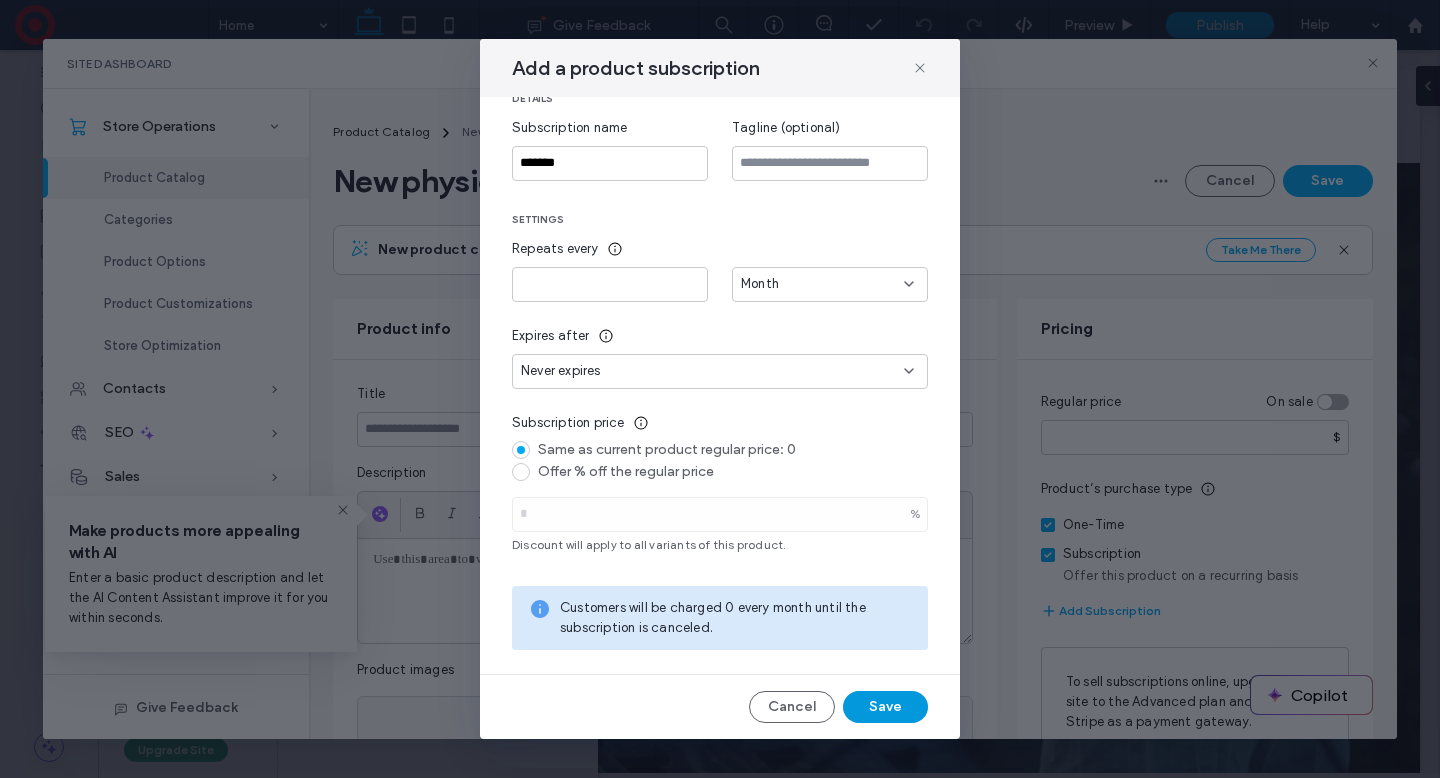 click on "Save" at bounding box center (885, 707) 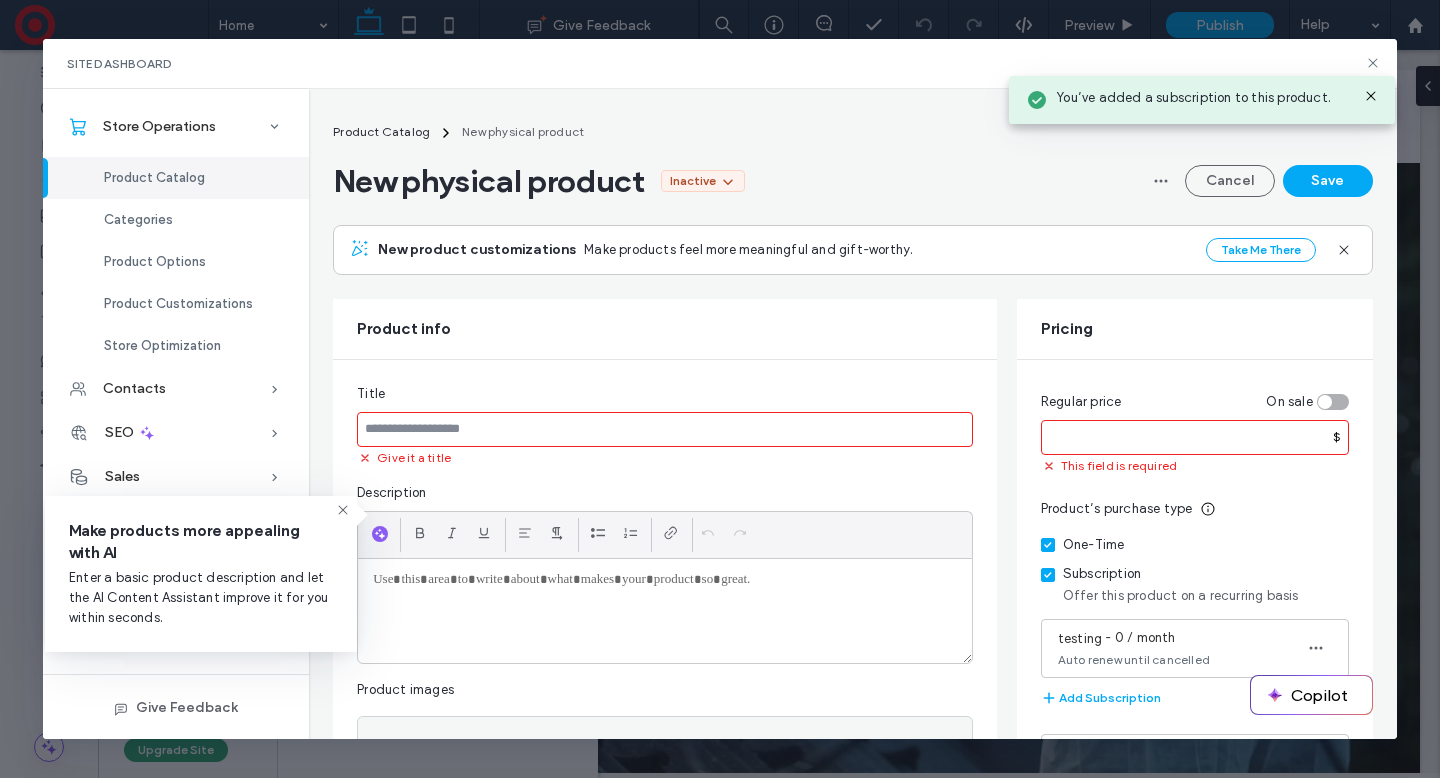 click at bounding box center [665, 429] 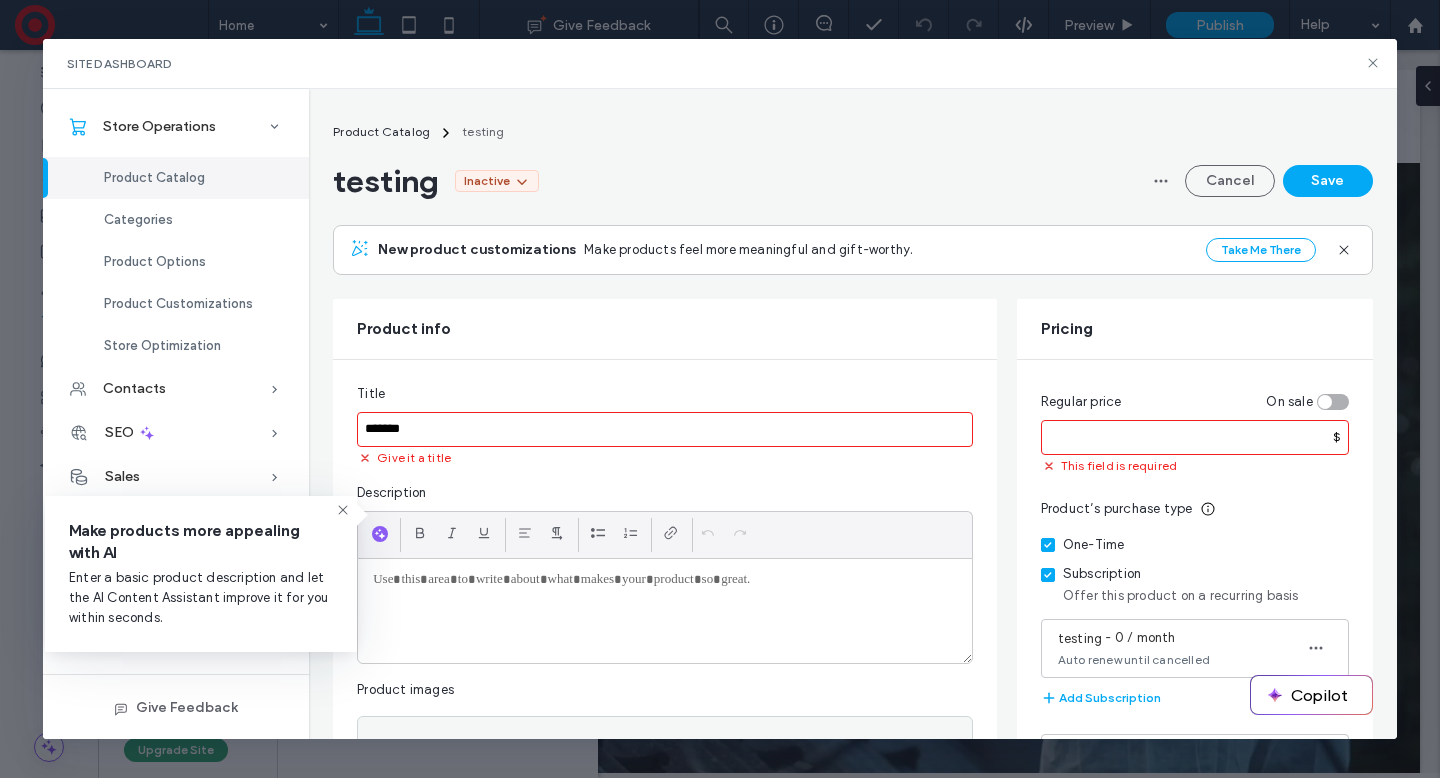 type on "*******" 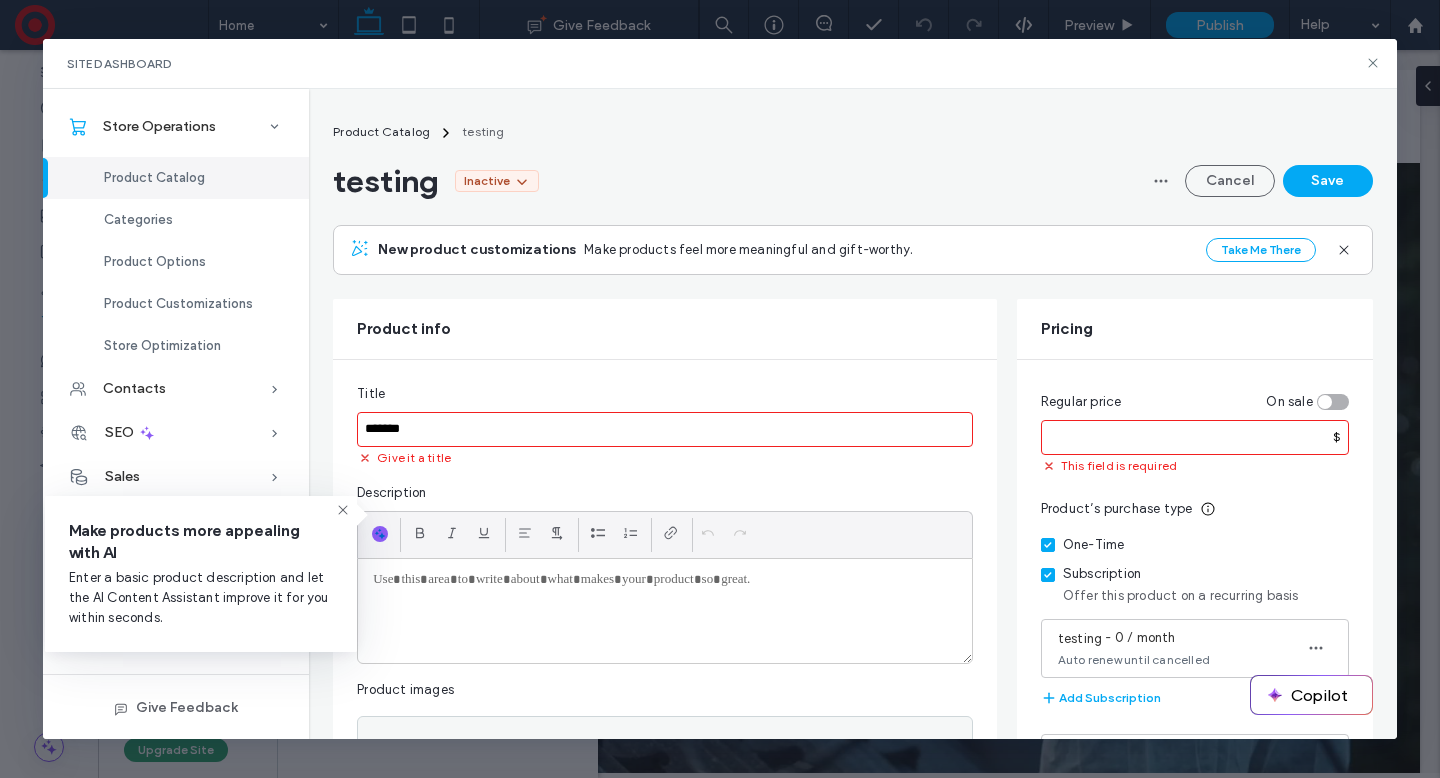 type 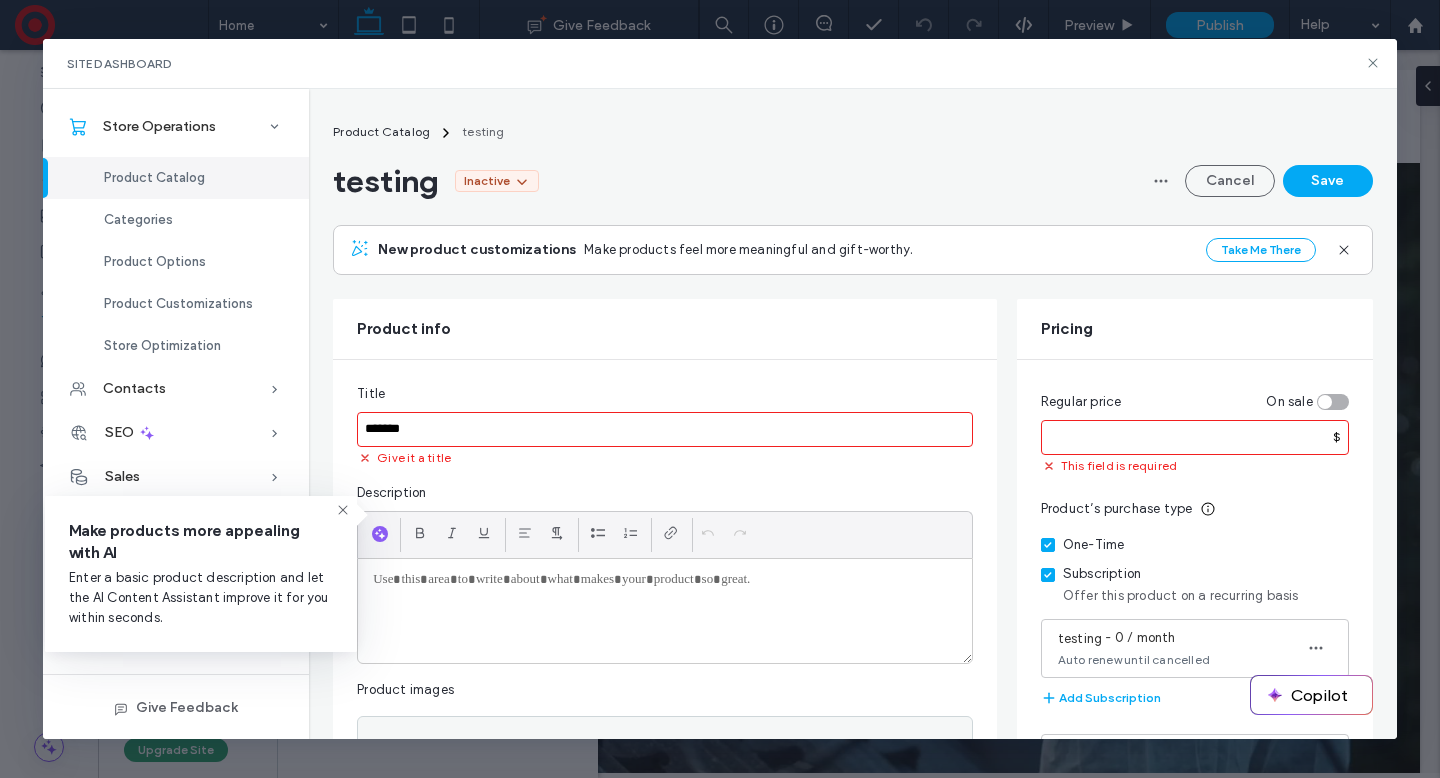 click at bounding box center [1195, 437] 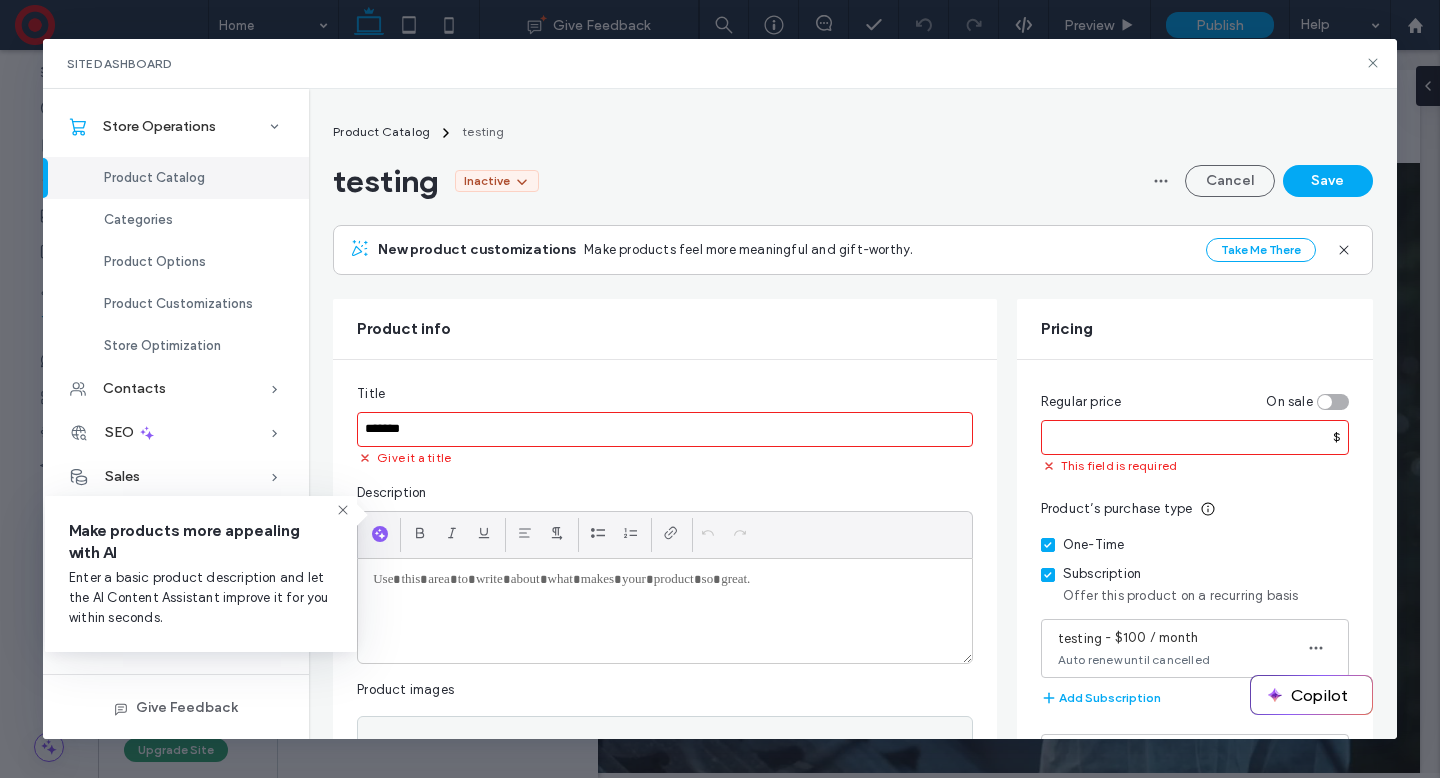 type on "***" 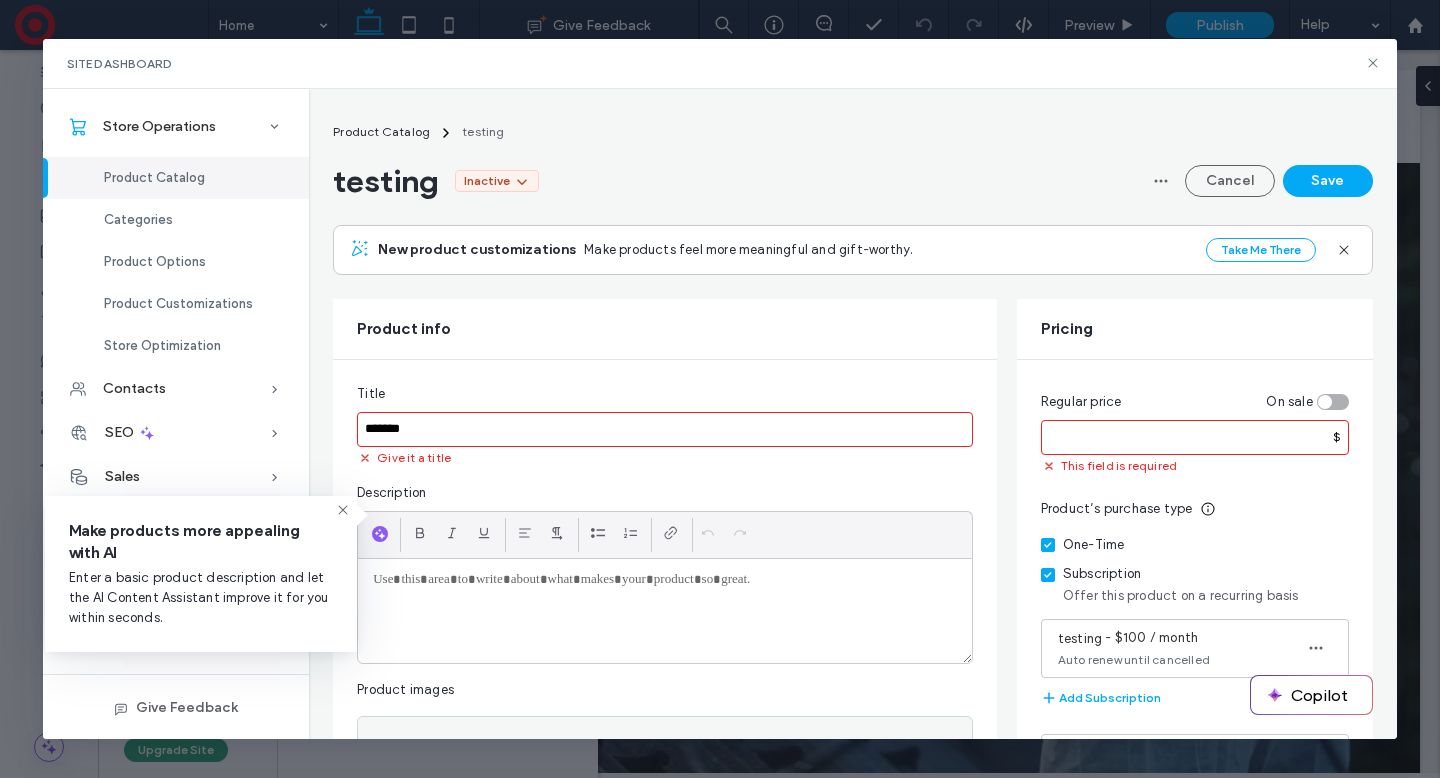 click on "Regular price On sale *** $ This field is required Product’s purchase type One-Time Subscription Offer this product on a recurring basis testing    - $100 /  month Auto renew until cancelled Add Subscription To sell subscriptions online, upgrade your site to the Advanced plan and connect Stripe as a payment gateway. Upgrade" at bounding box center (1195, 634) 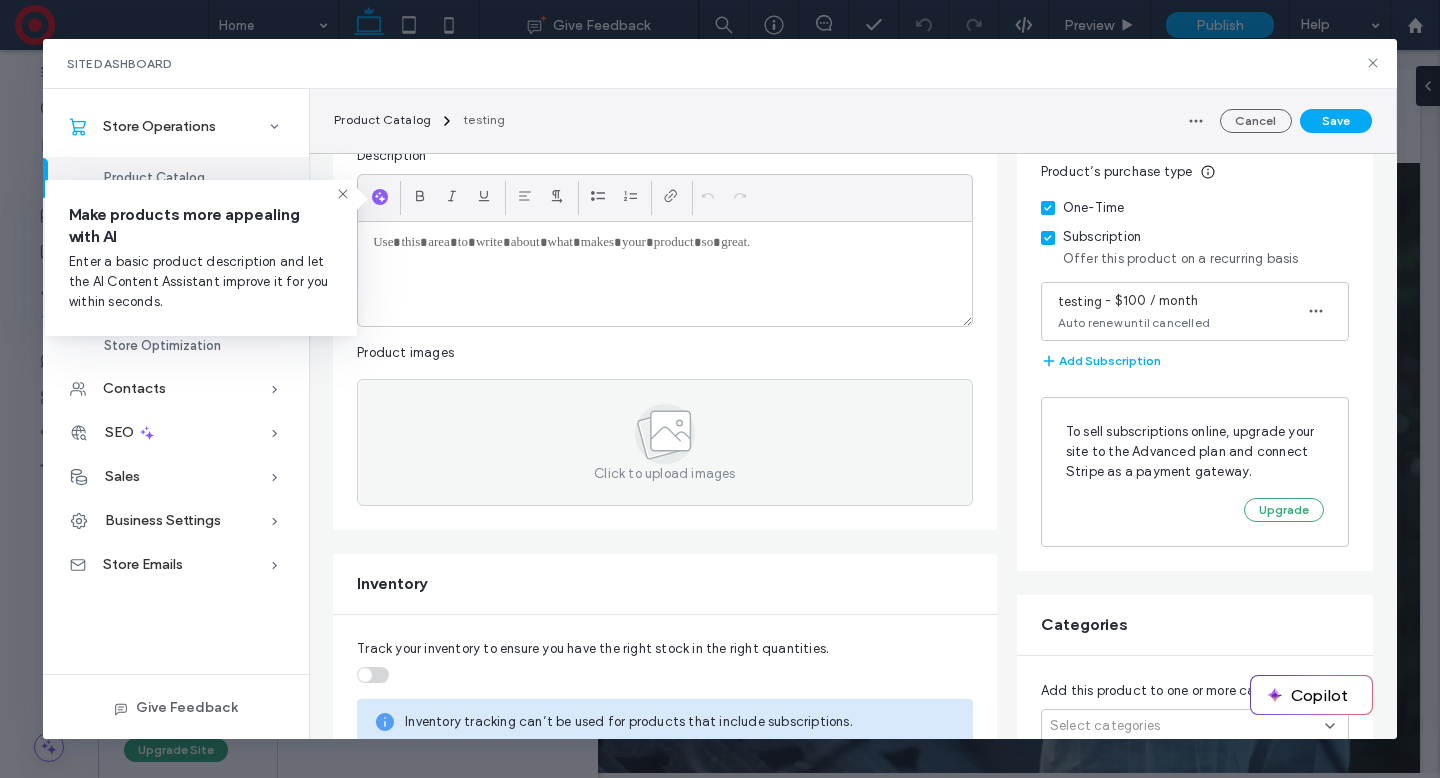 scroll, scrollTop: 336, scrollLeft: 0, axis: vertical 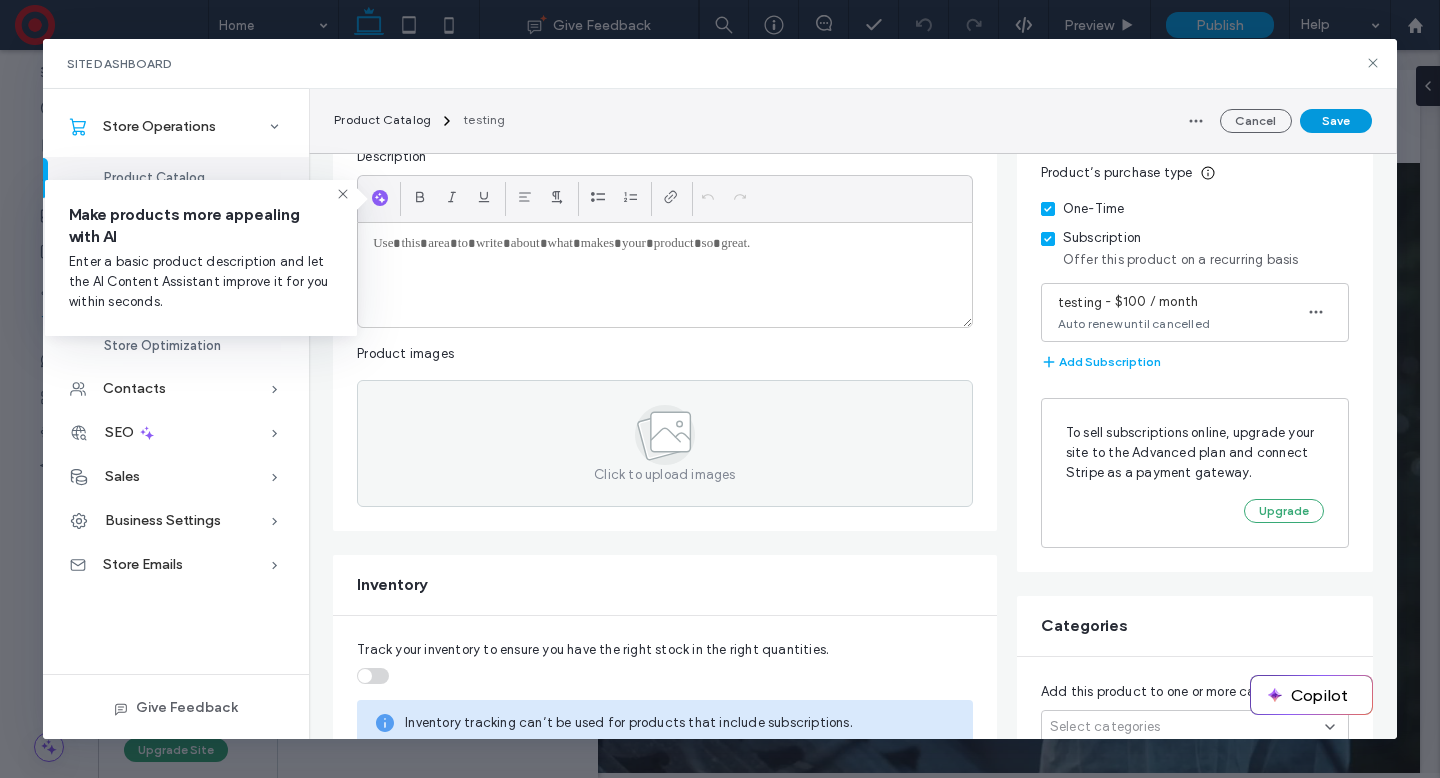 click on "Save" at bounding box center (1336, 121) 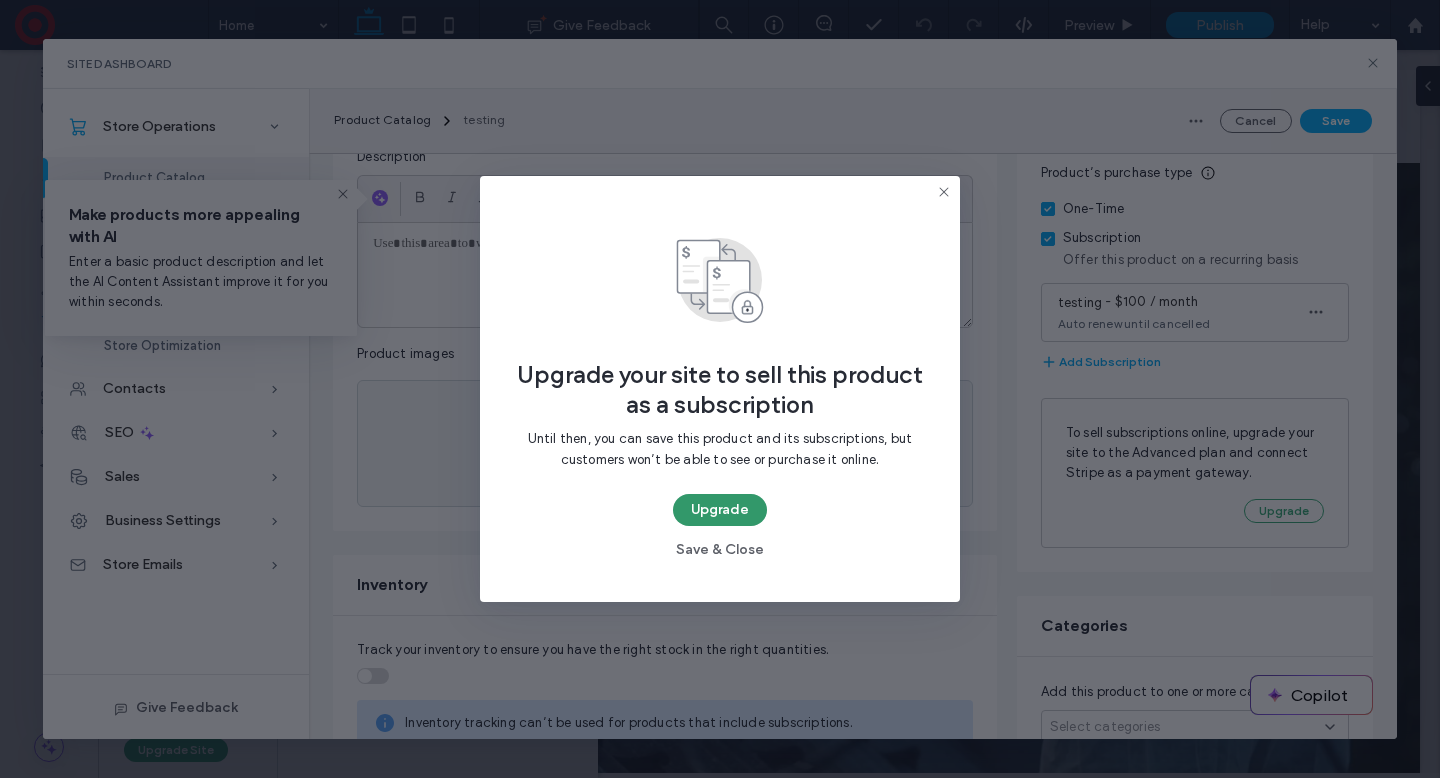 click on "Upgrade" at bounding box center [720, 510] 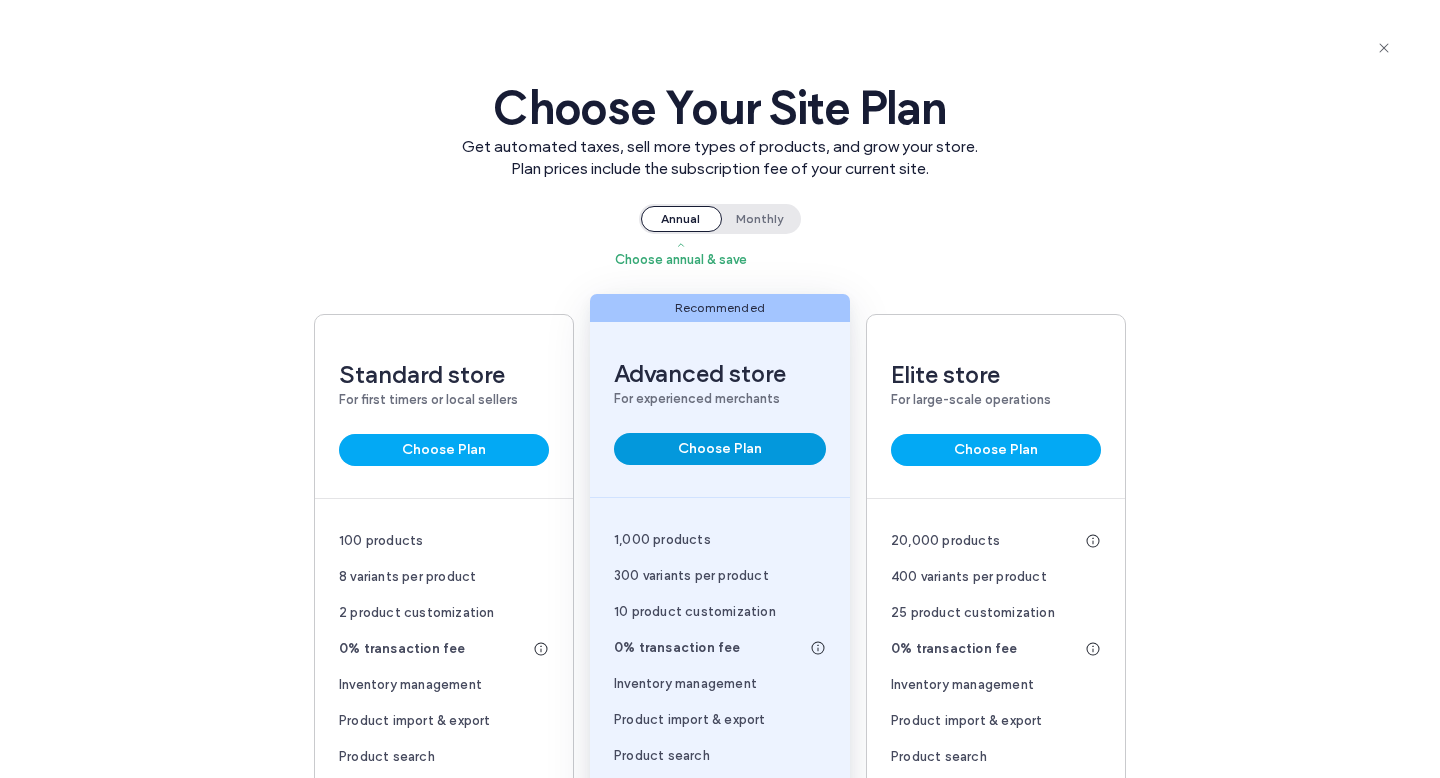 click on "Choose Plan" at bounding box center [720, 449] 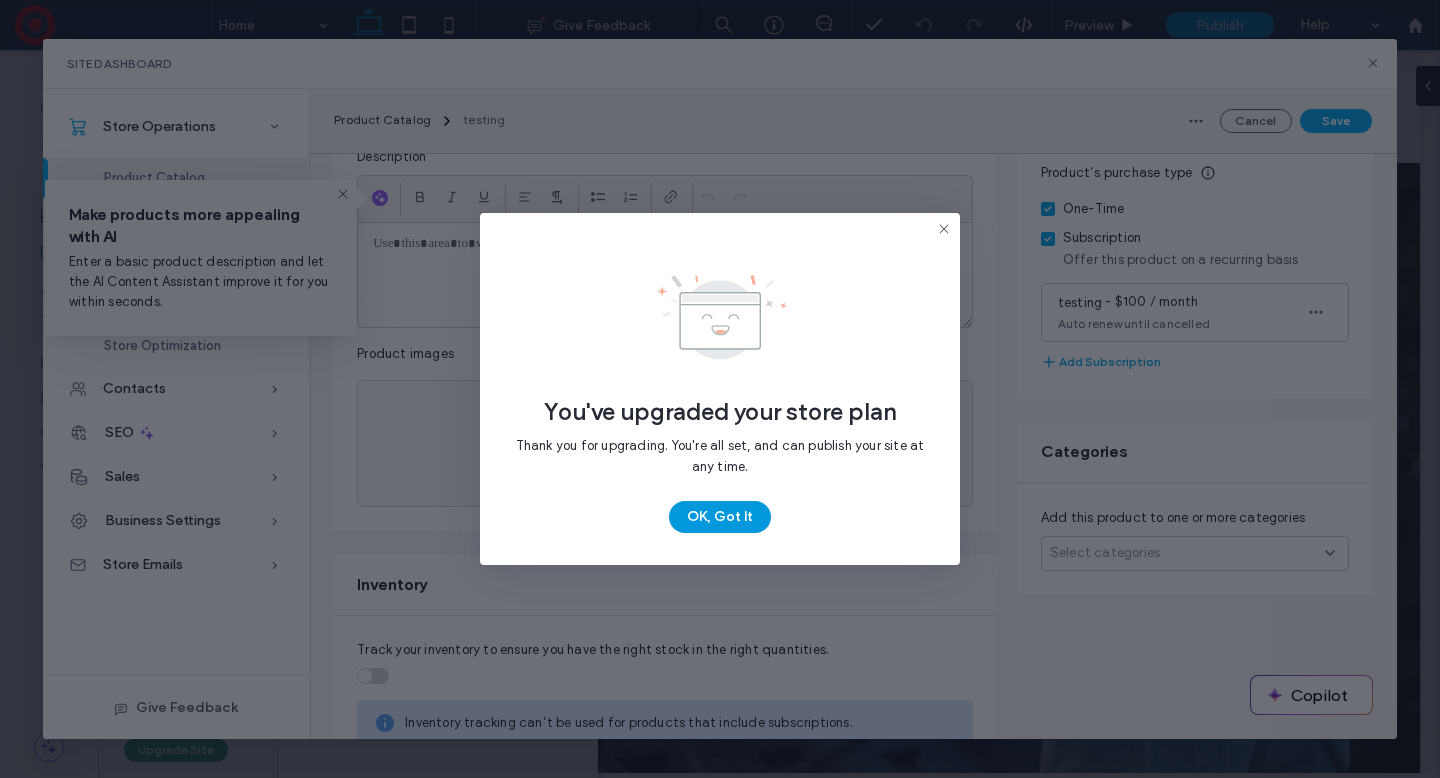 click on "OK, Got It" at bounding box center [720, 517] 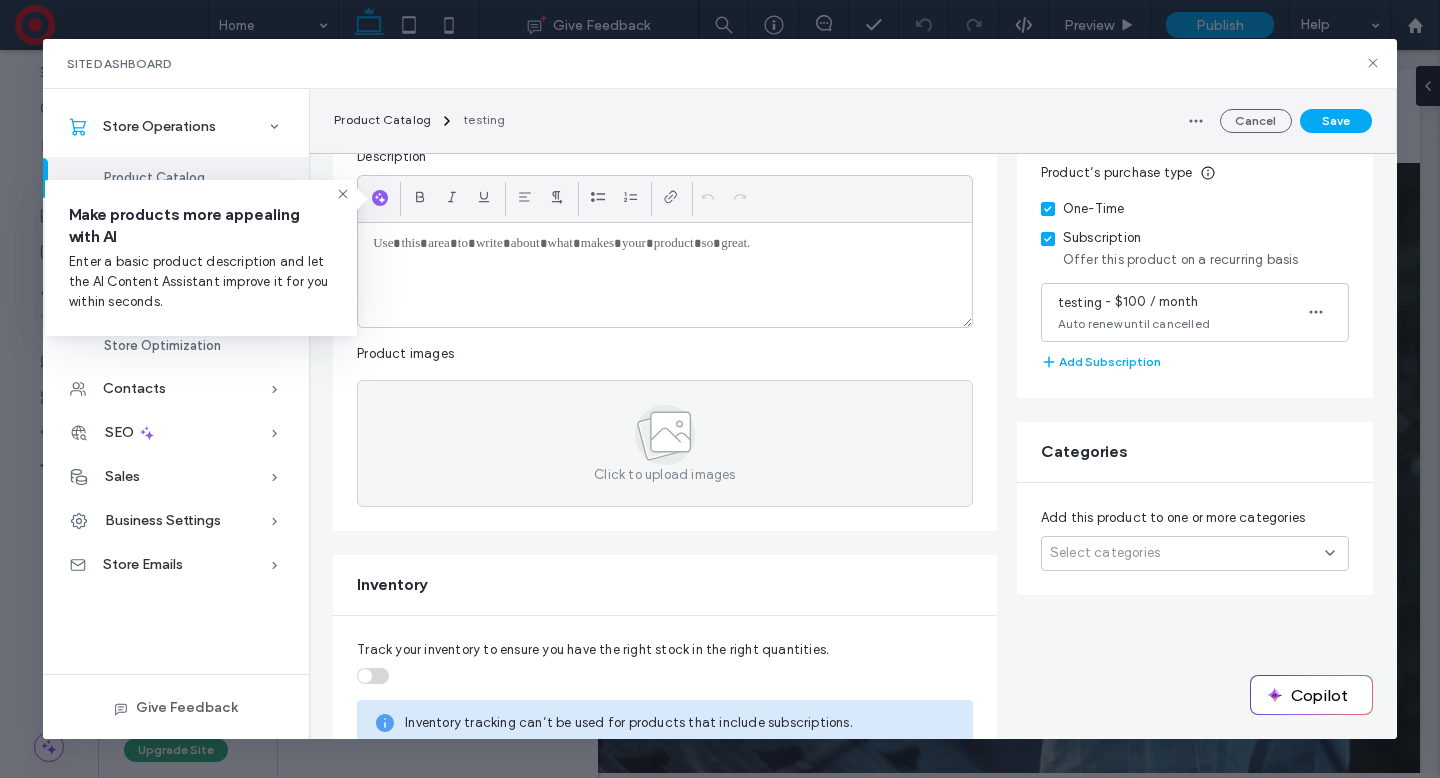 scroll, scrollTop: 0, scrollLeft: 0, axis: both 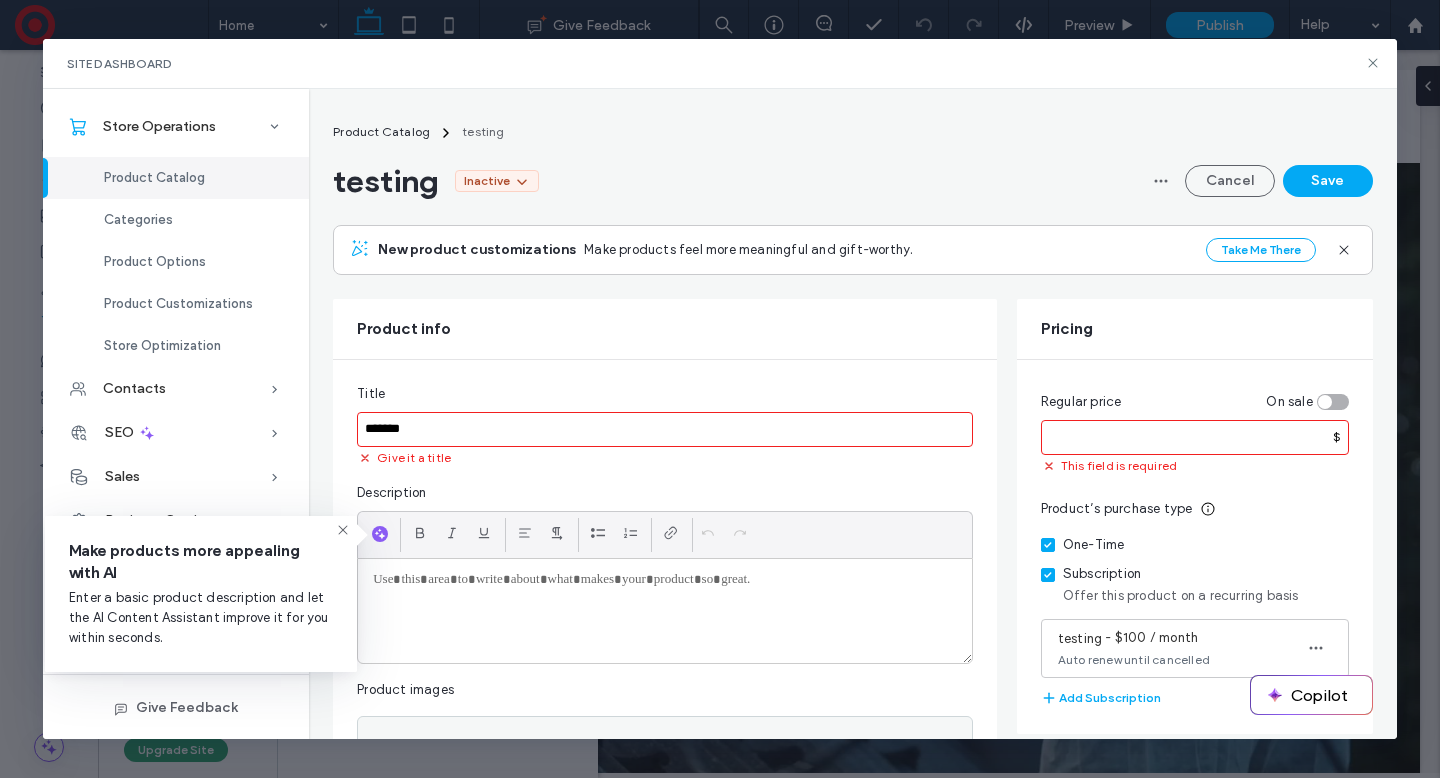 click on "***" at bounding box center (1195, 437) 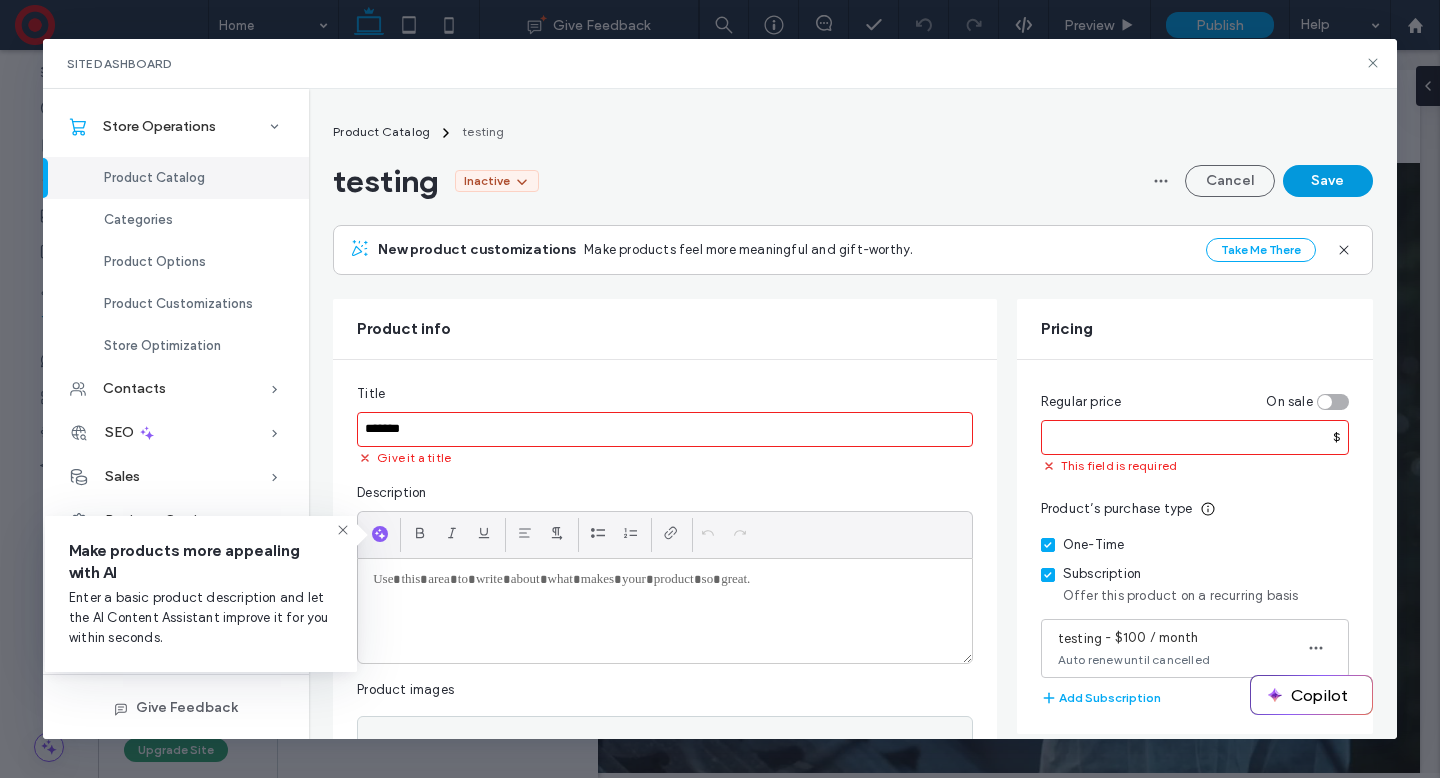 click on "Save" at bounding box center (1328, 181) 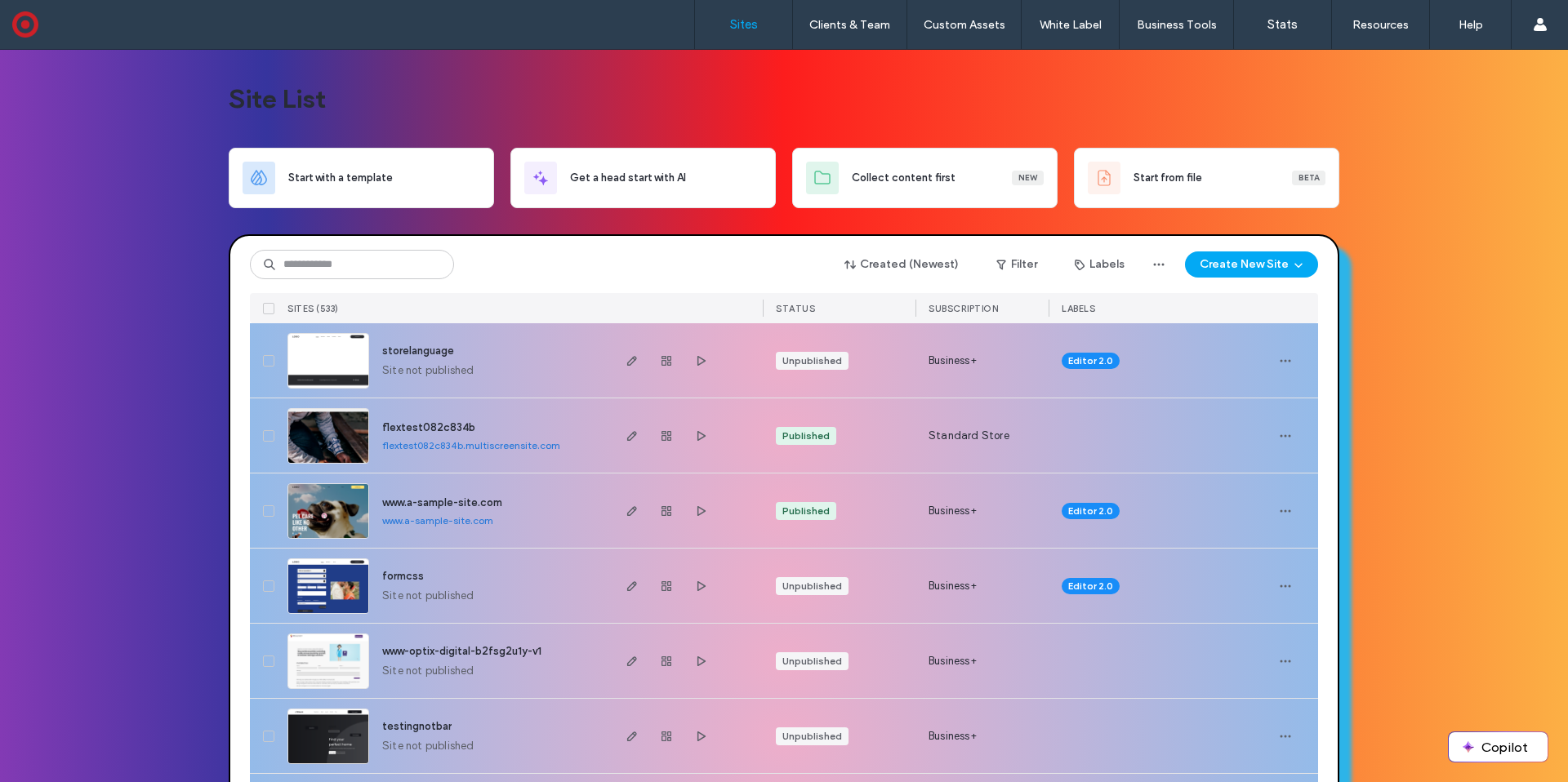 scroll, scrollTop: 0, scrollLeft: 0, axis: both 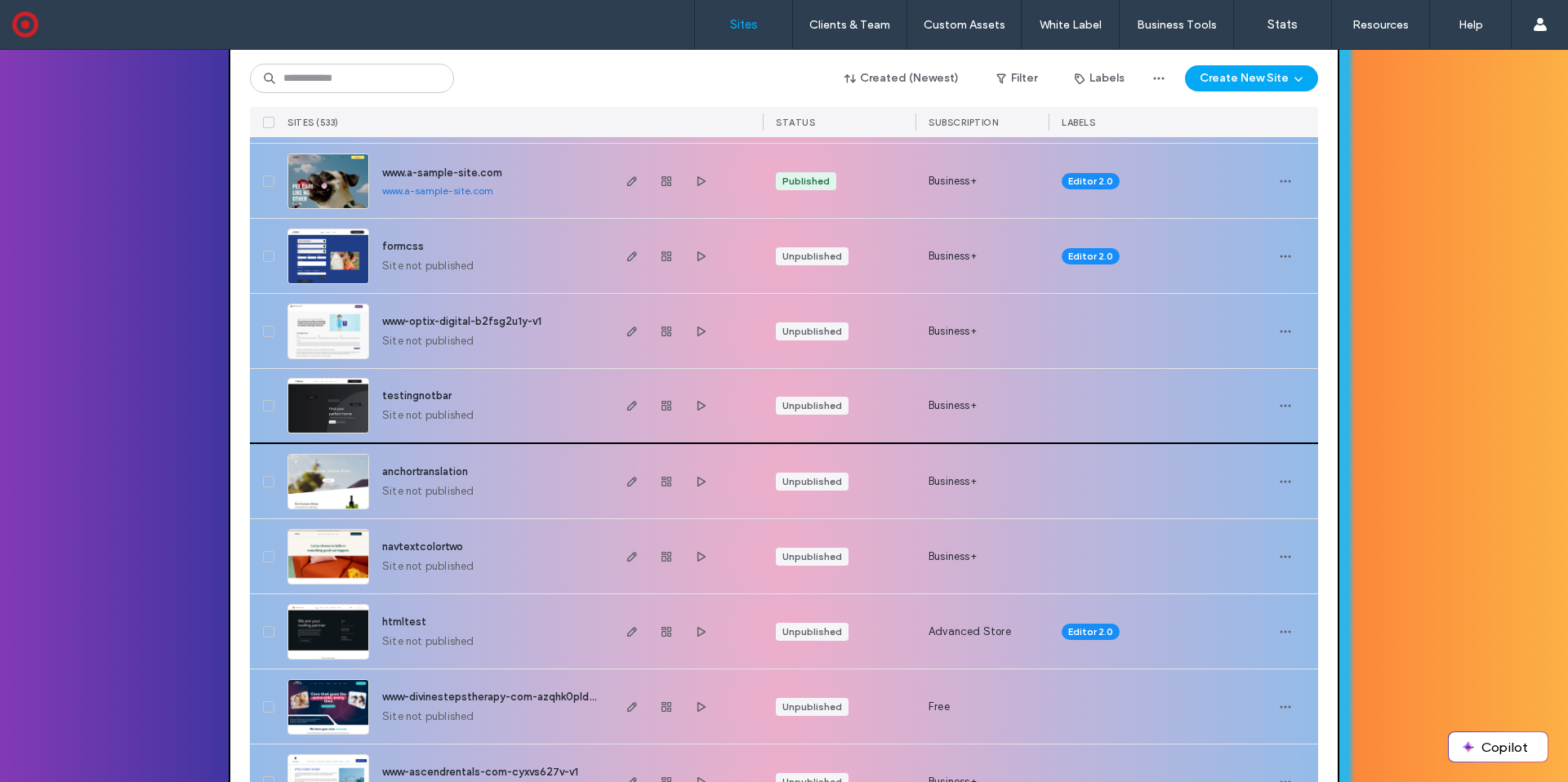 click at bounding box center (328, 434) 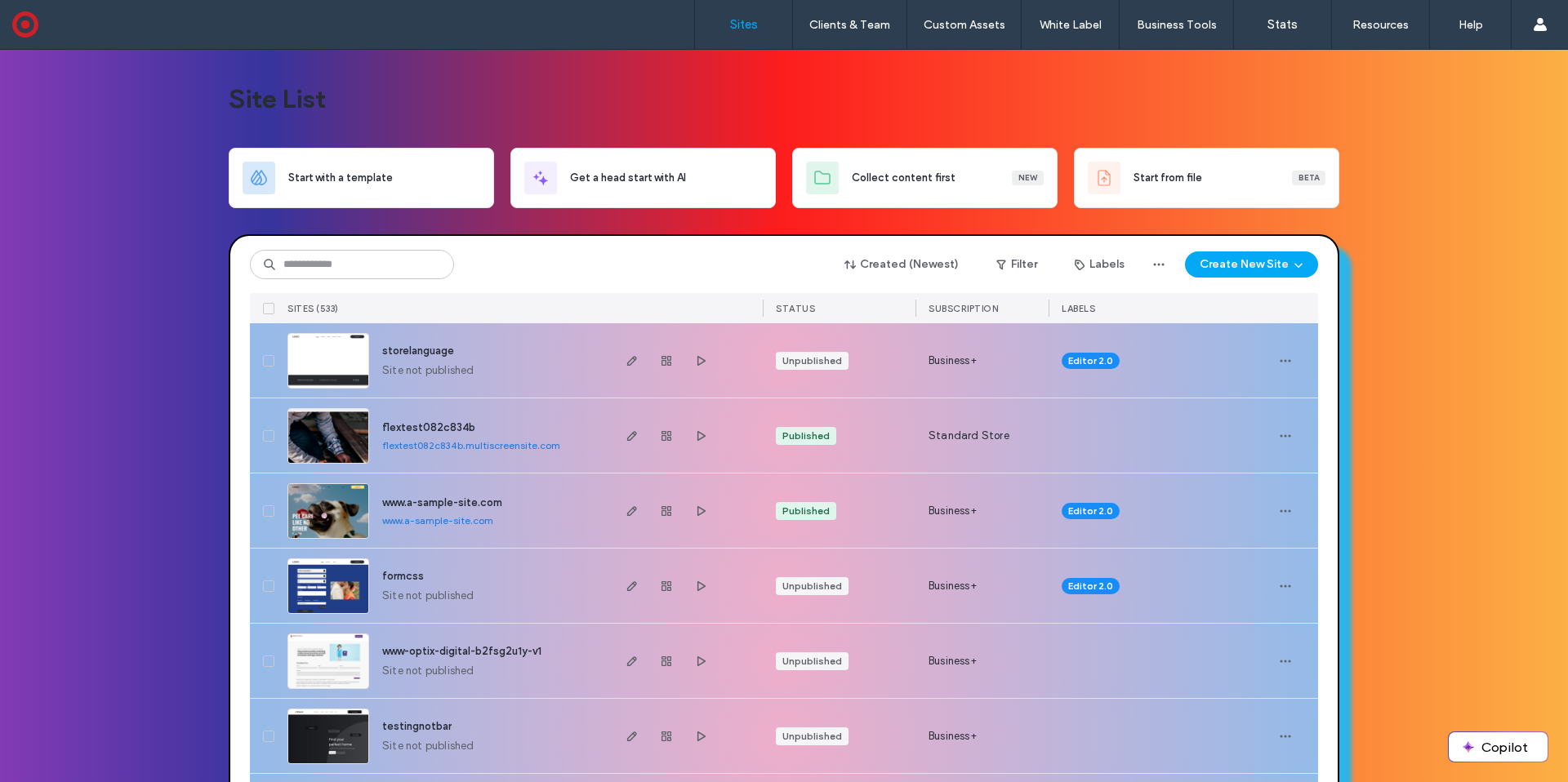 scroll, scrollTop: 0, scrollLeft: 0, axis: both 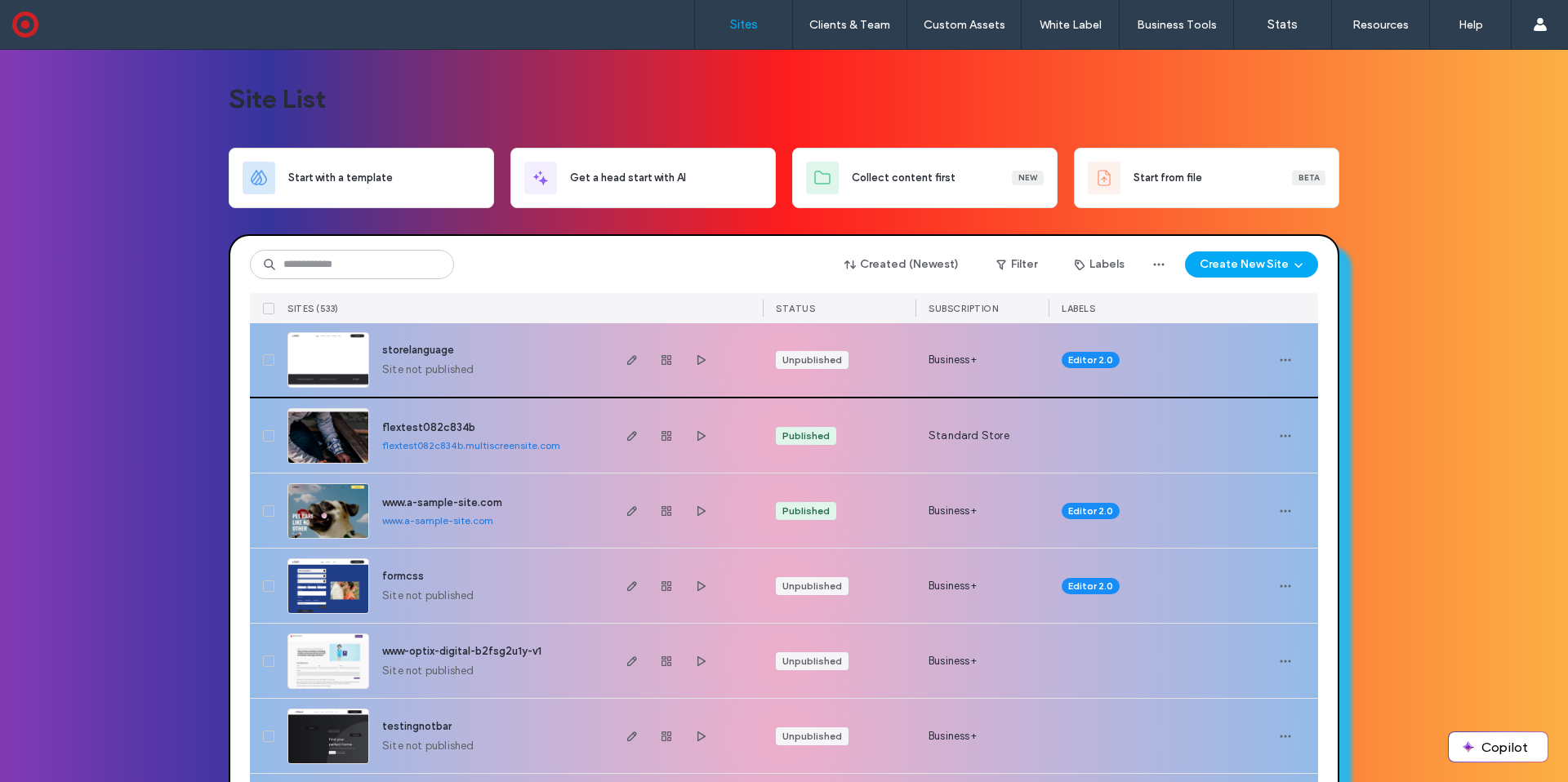 click at bounding box center [328, 389] 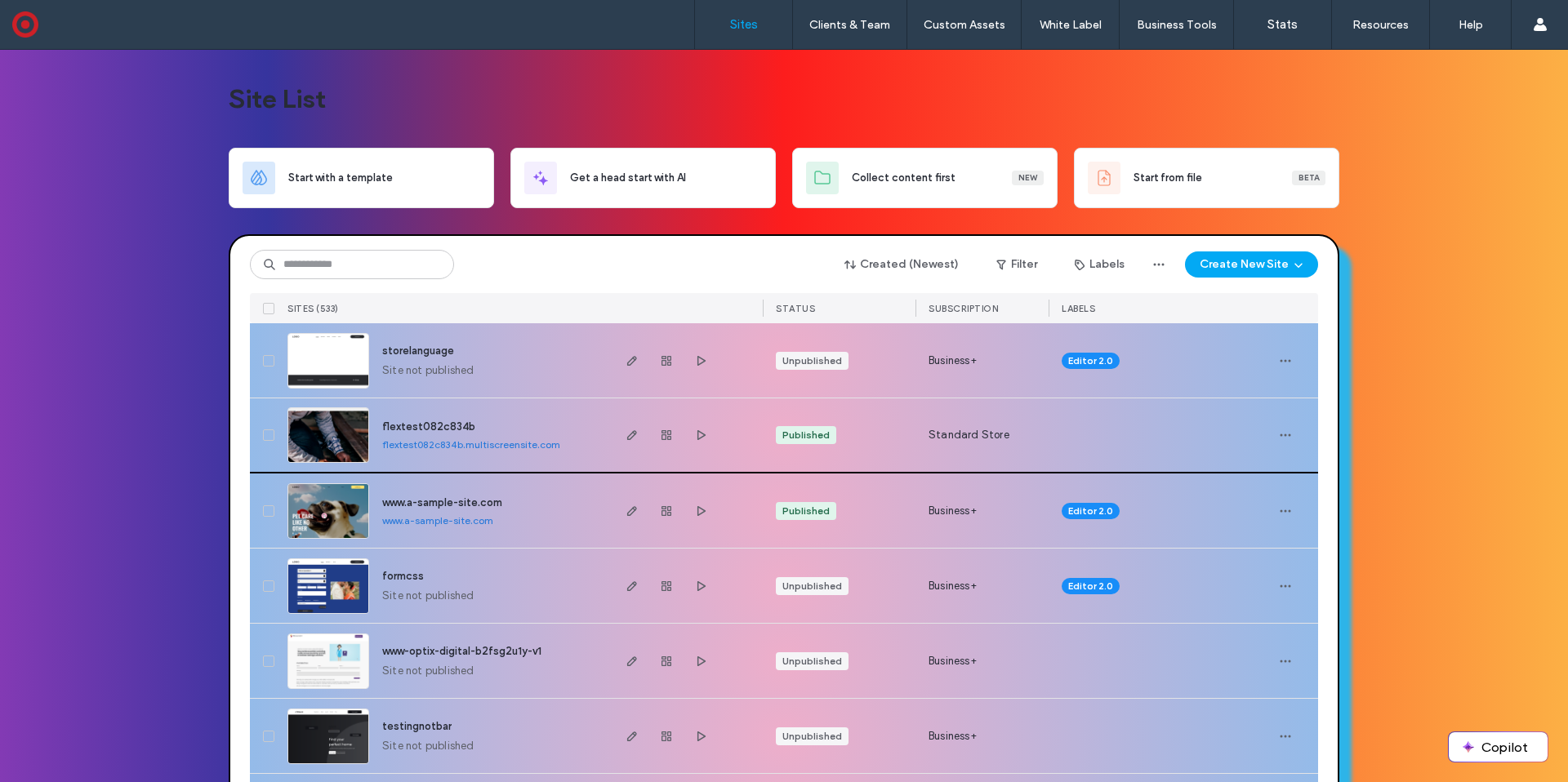 scroll, scrollTop: 0, scrollLeft: 0, axis: both 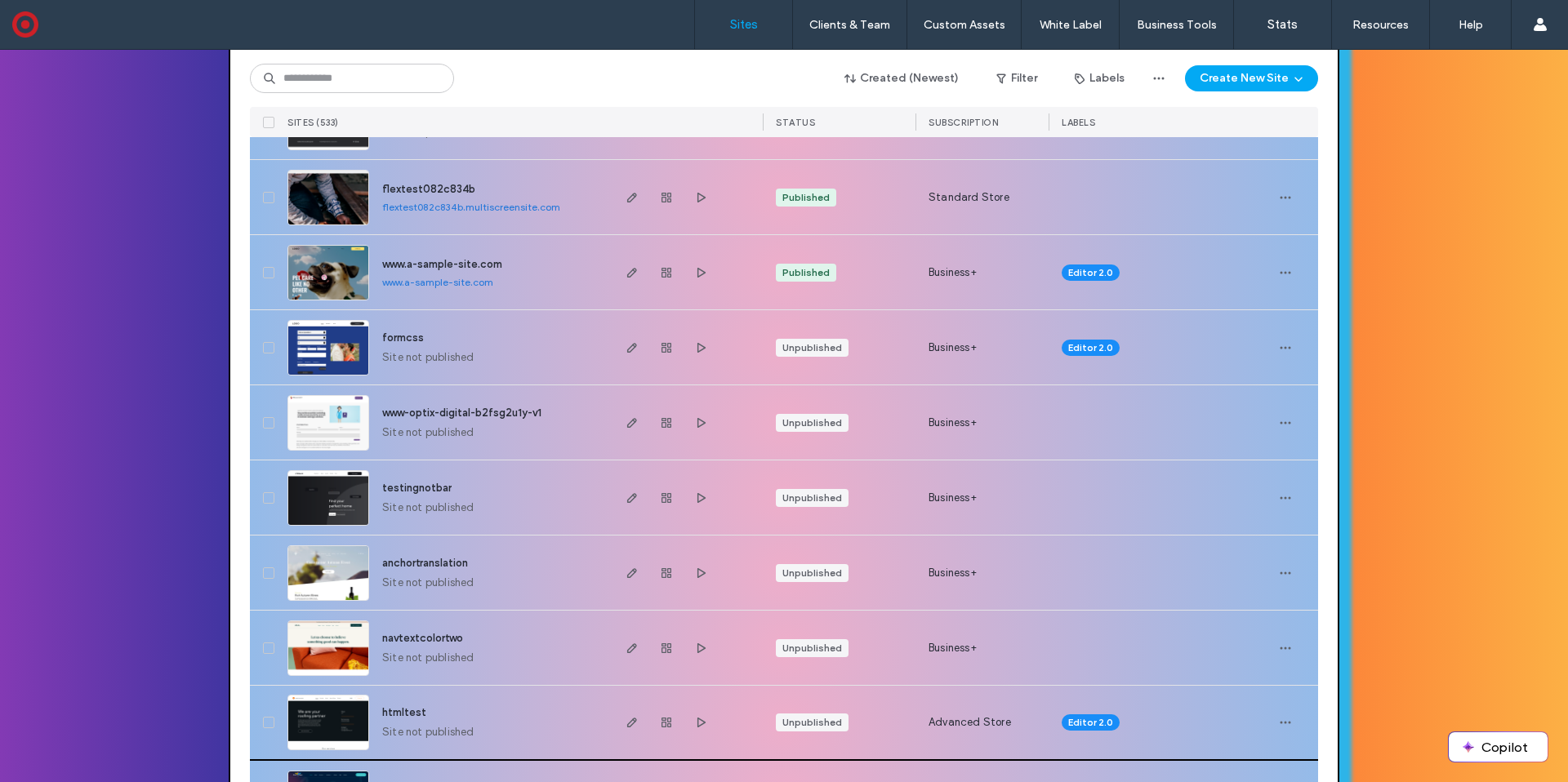click at bounding box center [328, 751] 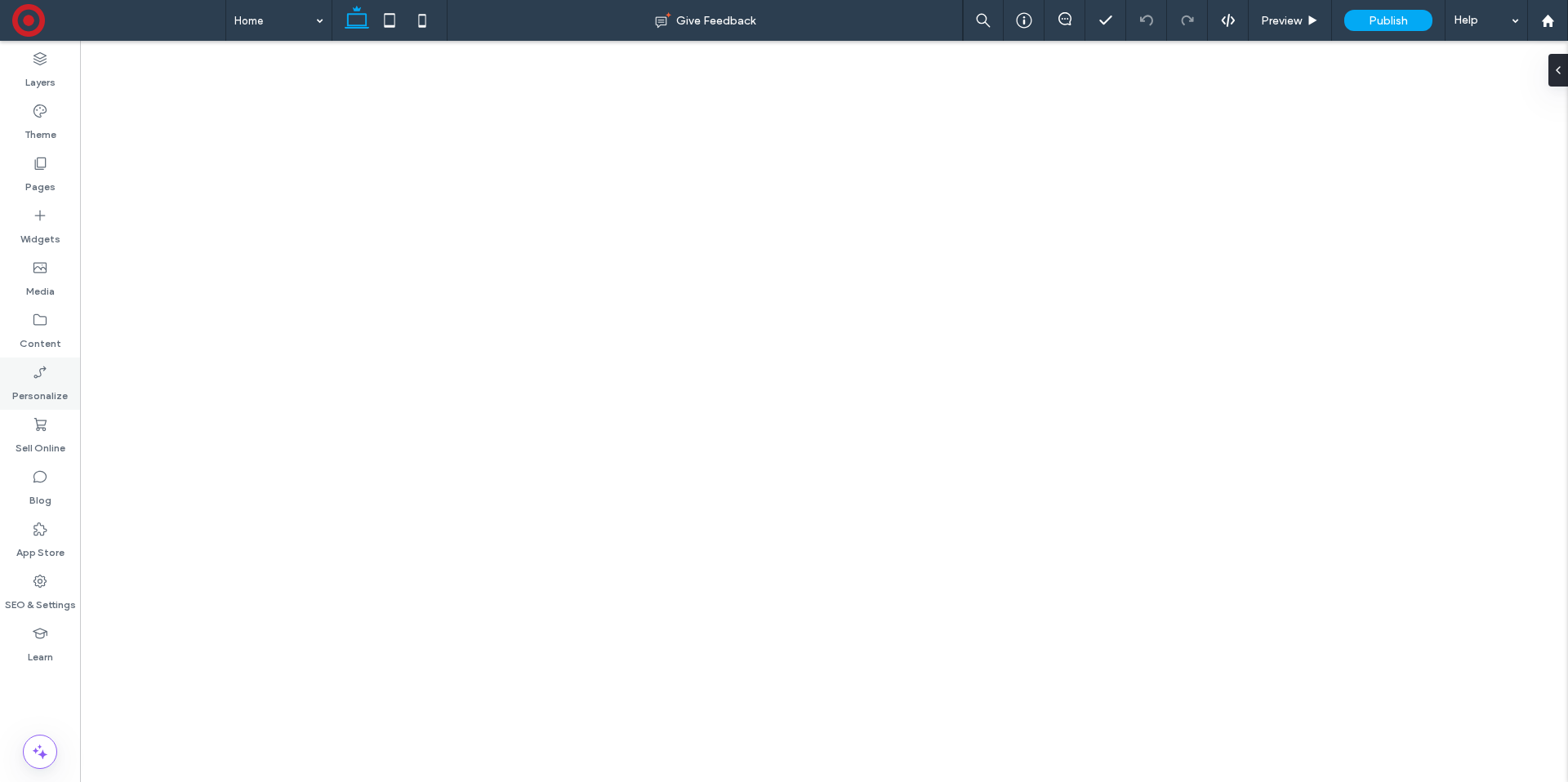 scroll, scrollTop: 0, scrollLeft: 0, axis: both 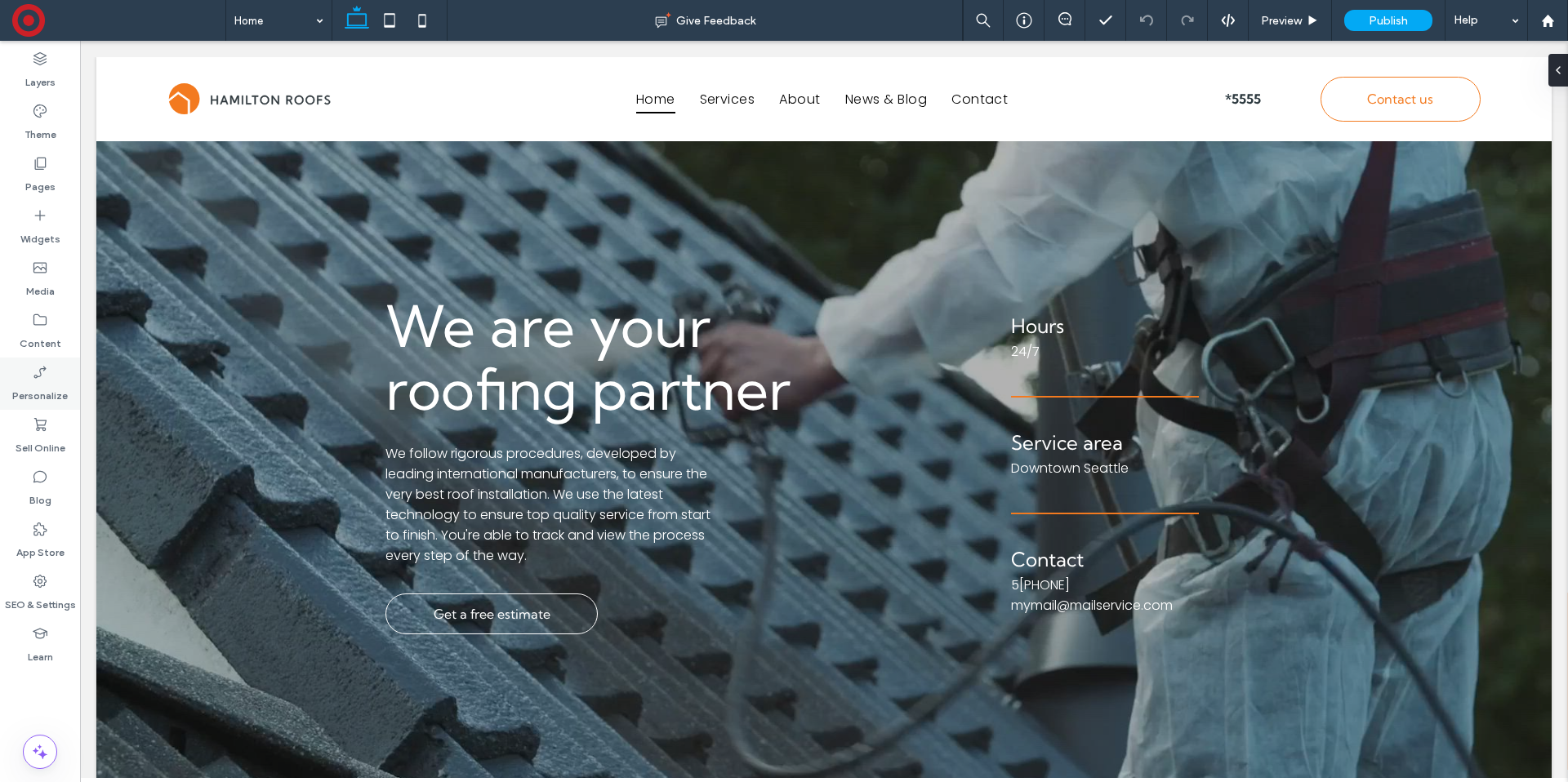 click on "Personalize" at bounding box center [40, 384] 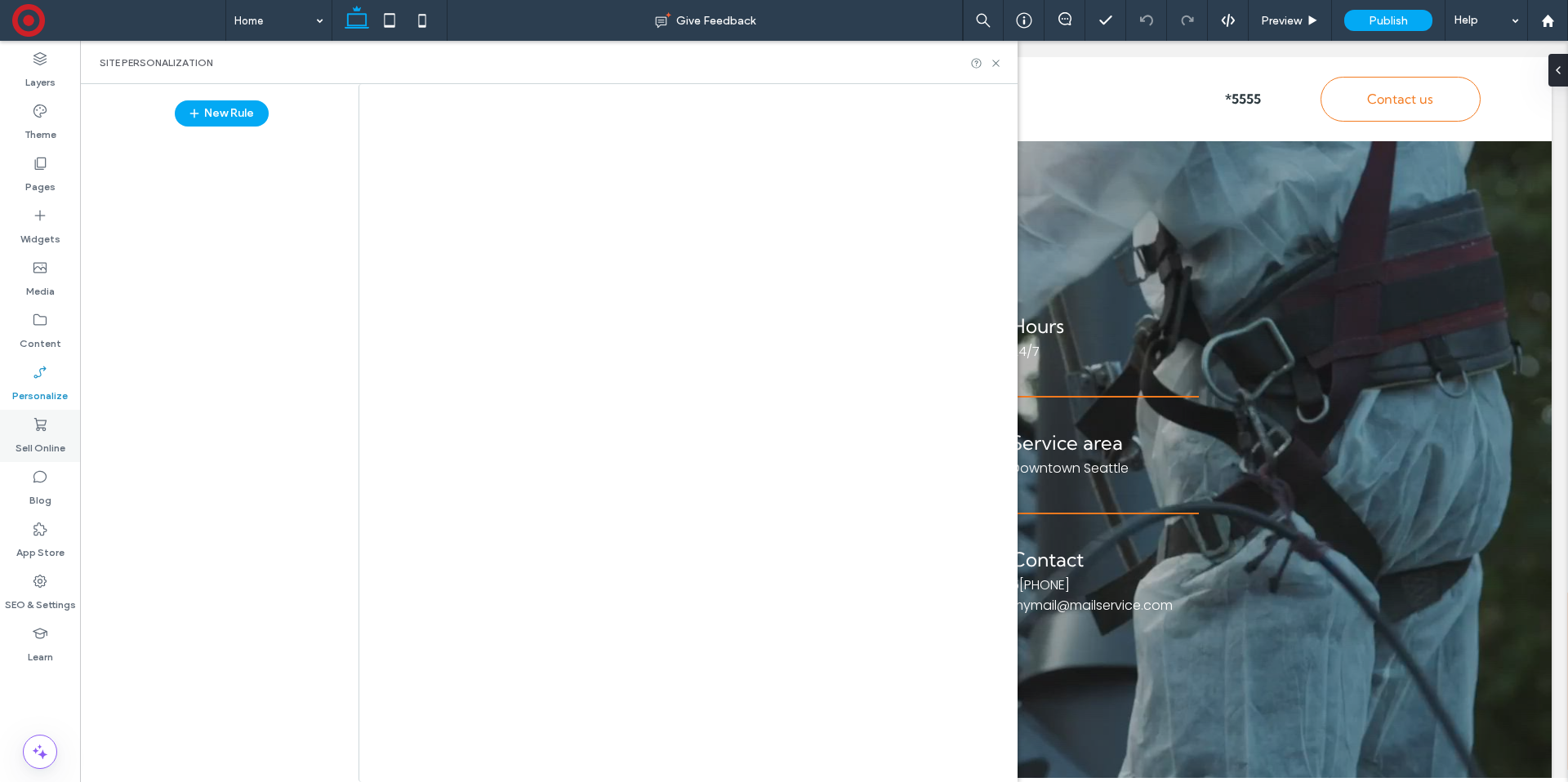 click on "Sell Online" at bounding box center (40, 444) 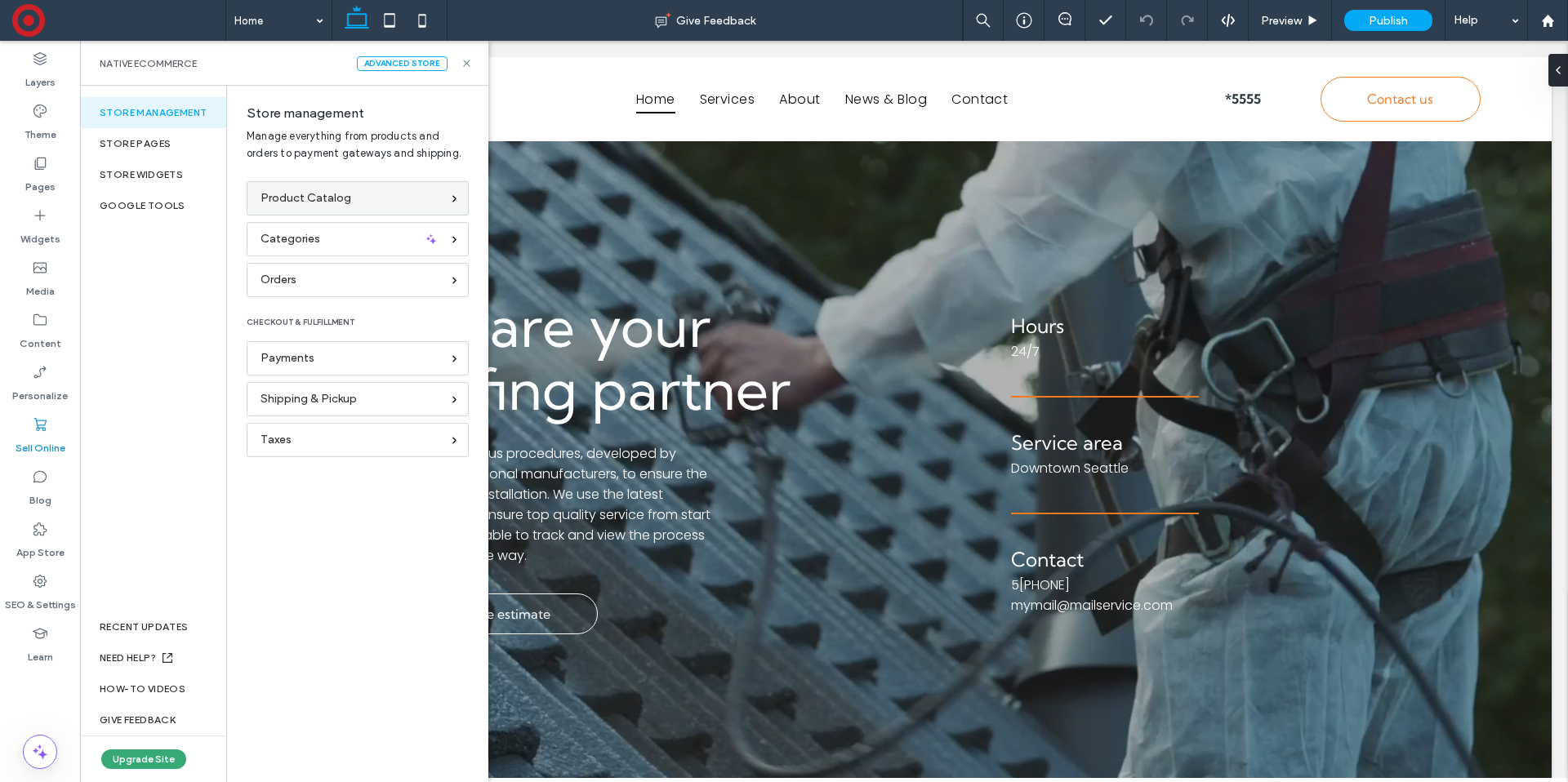 click on "Product Catalog" at bounding box center (305, 198) 